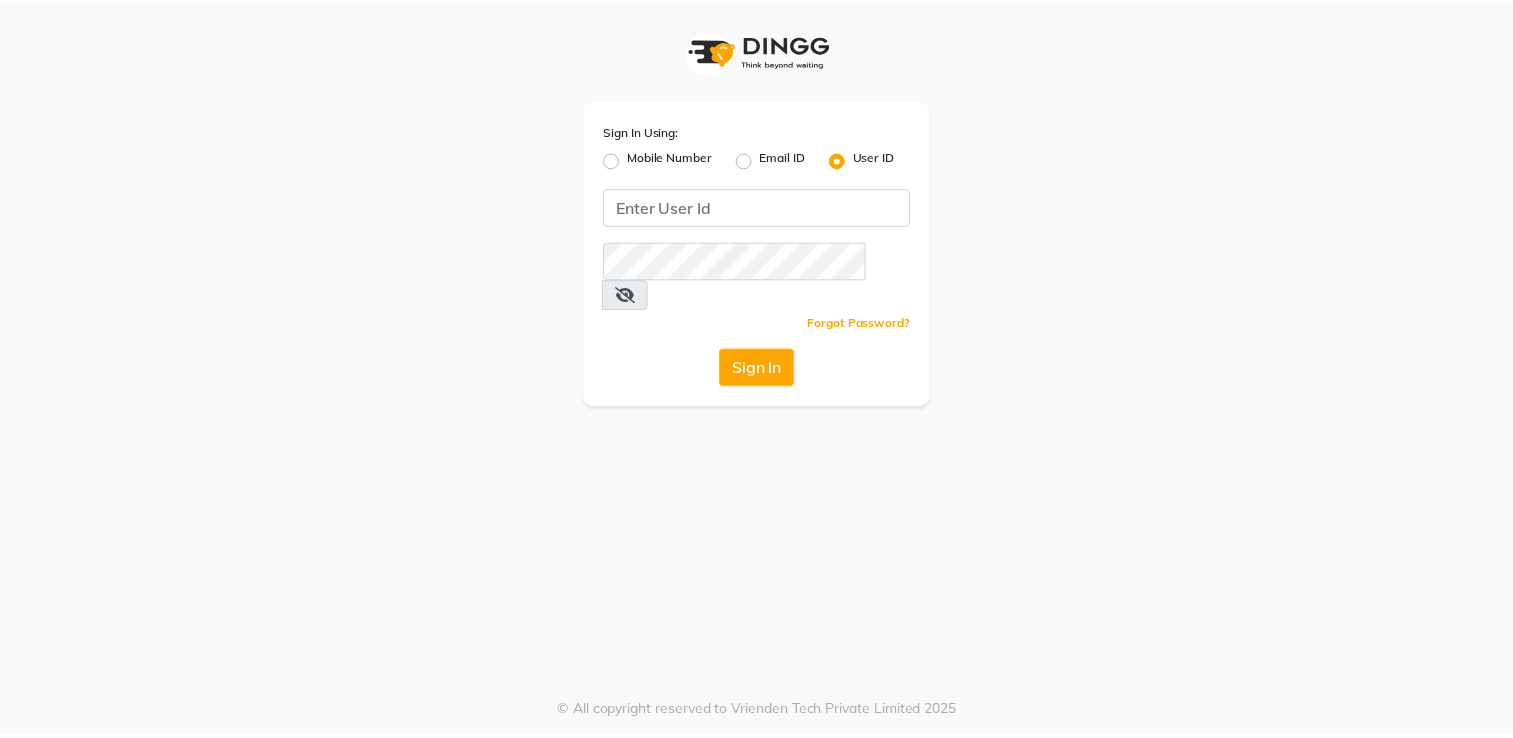 scroll, scrollTop: 0, scrollLeft: 0, axis: both 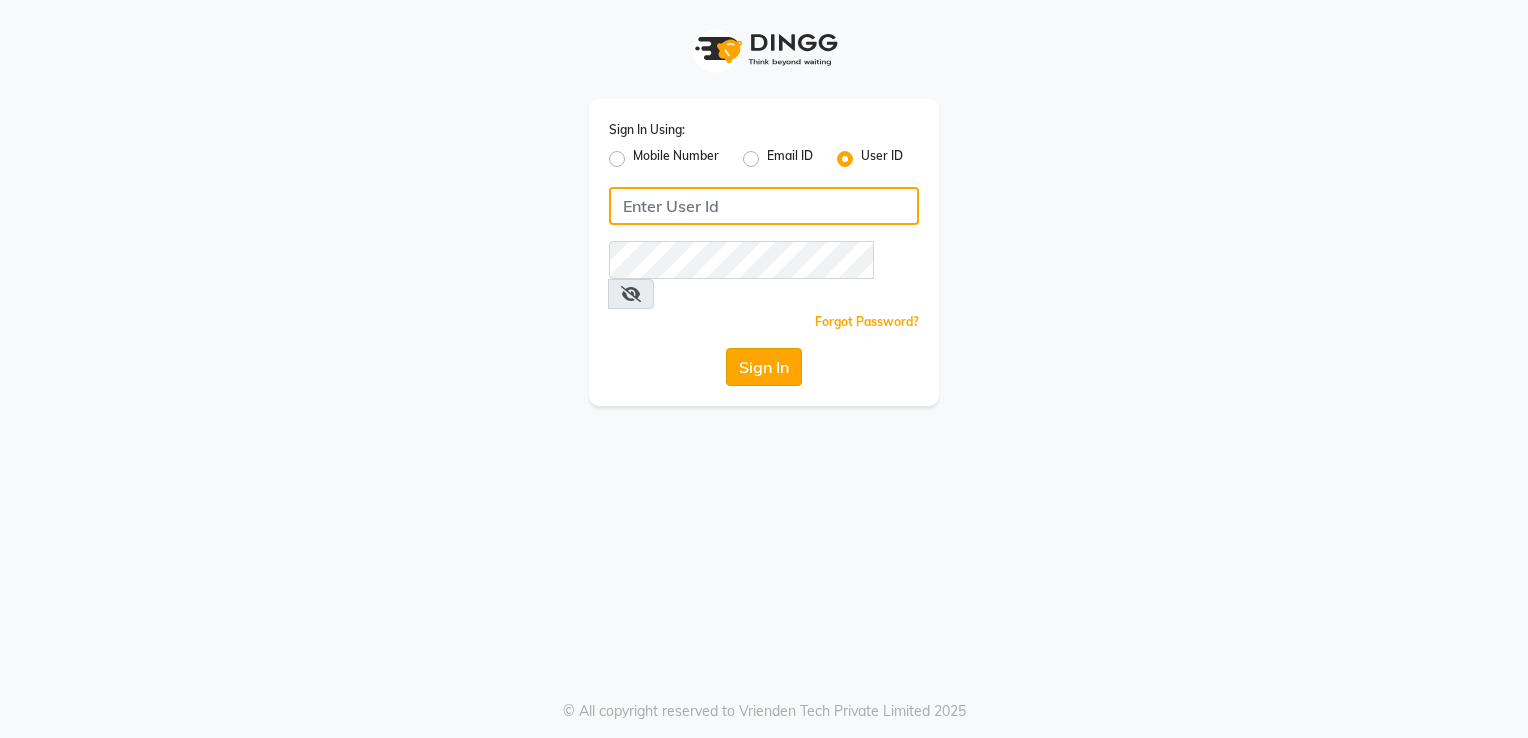 type on "[BRAND]salon" 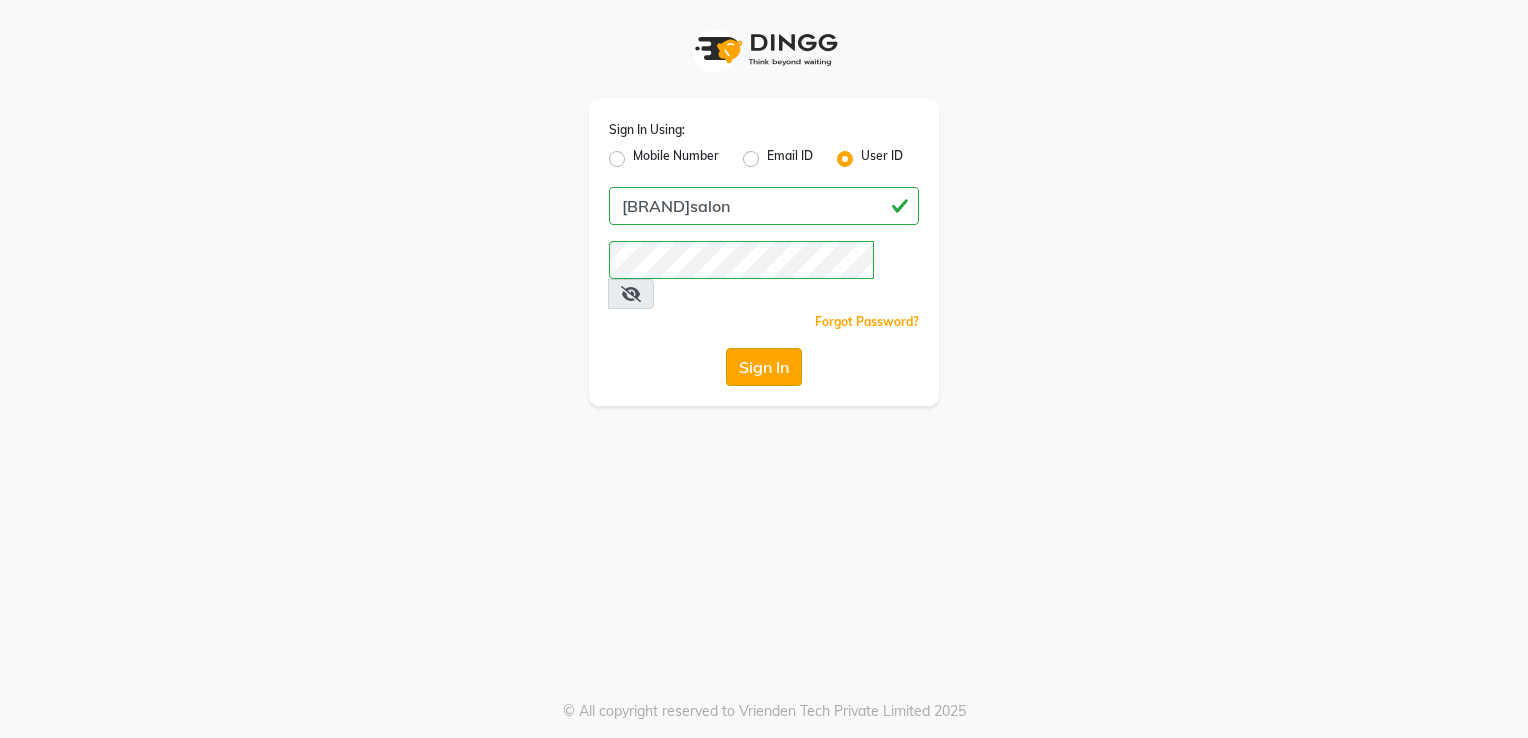 click on "Sign In" 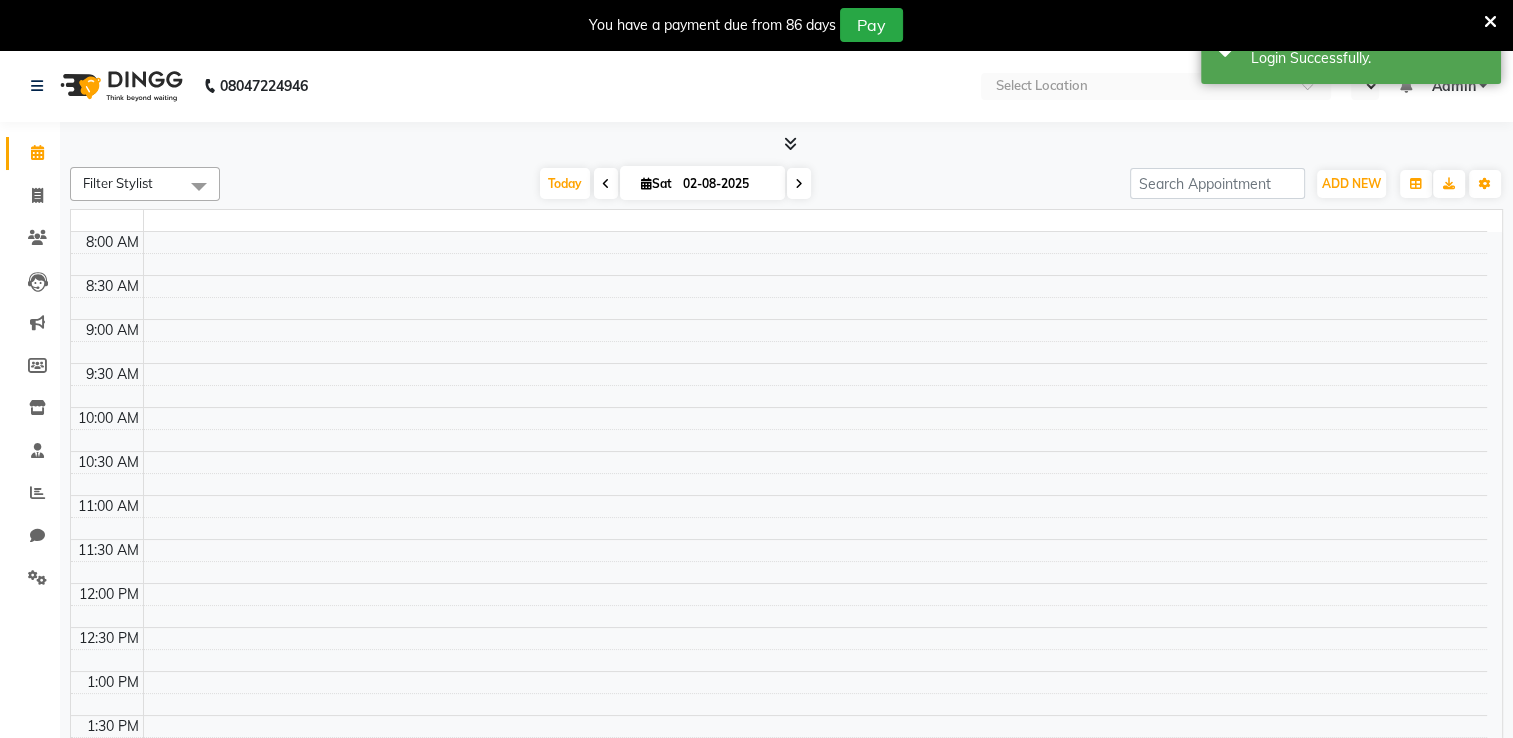 select on "en" 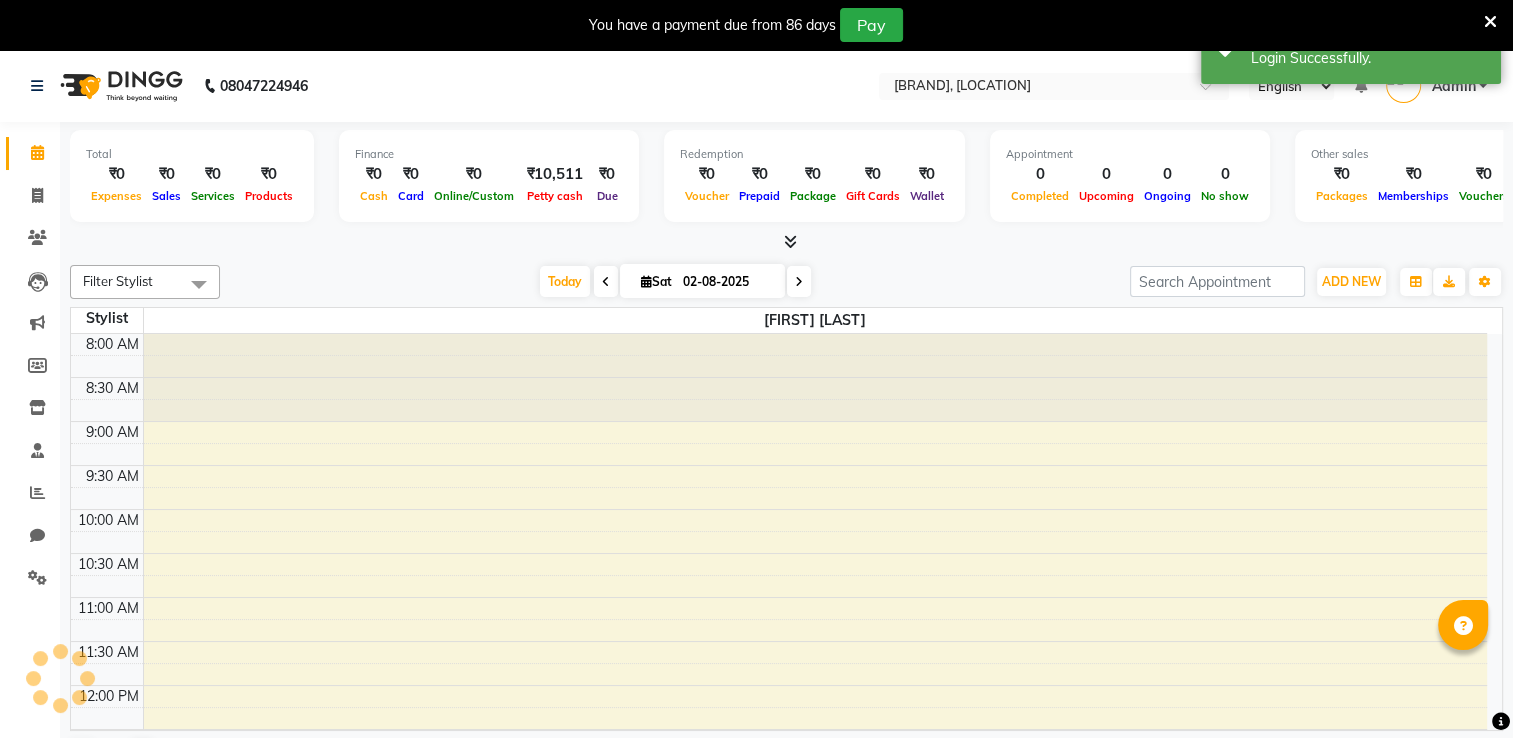 scroll, scrollTop: 0, scrollLeft: 0, axis: both 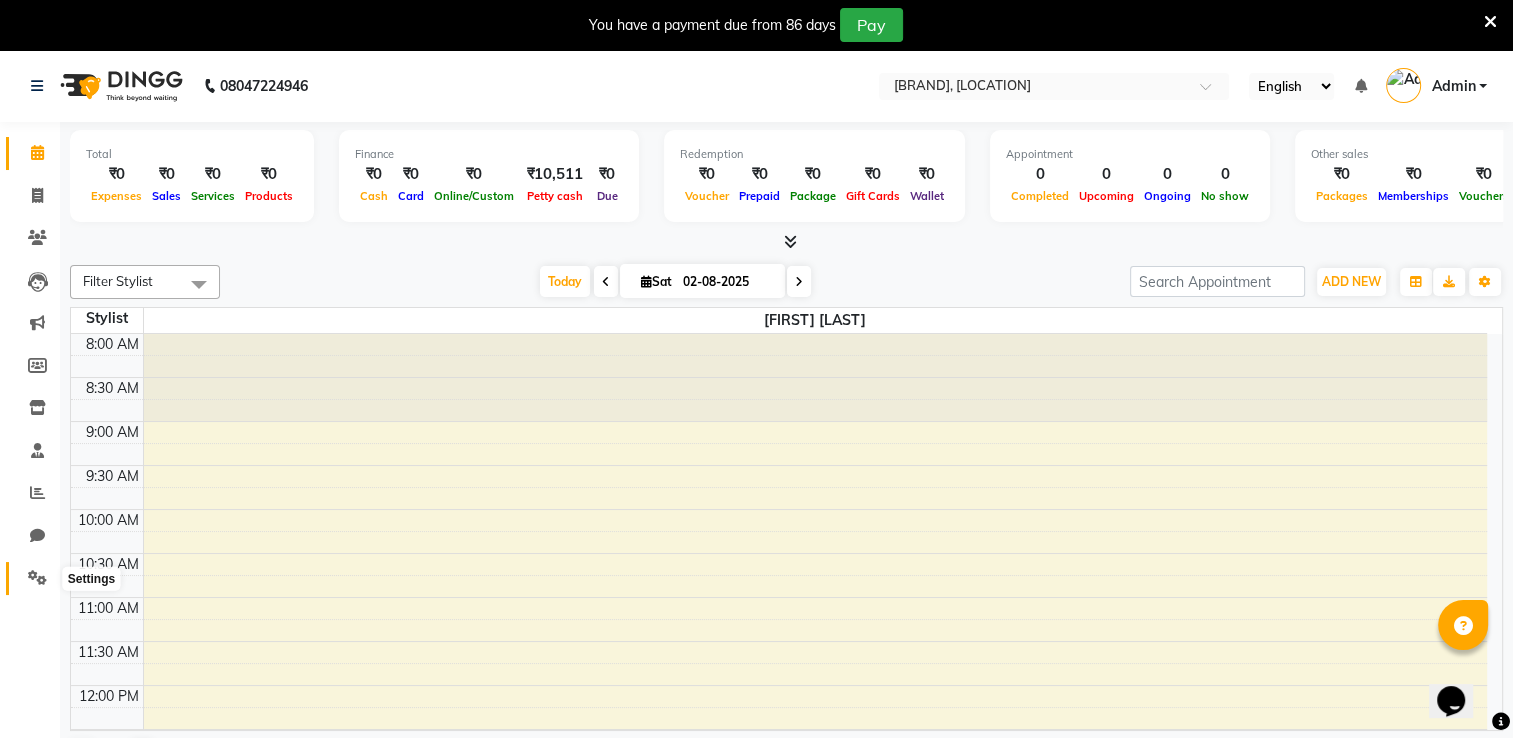 click 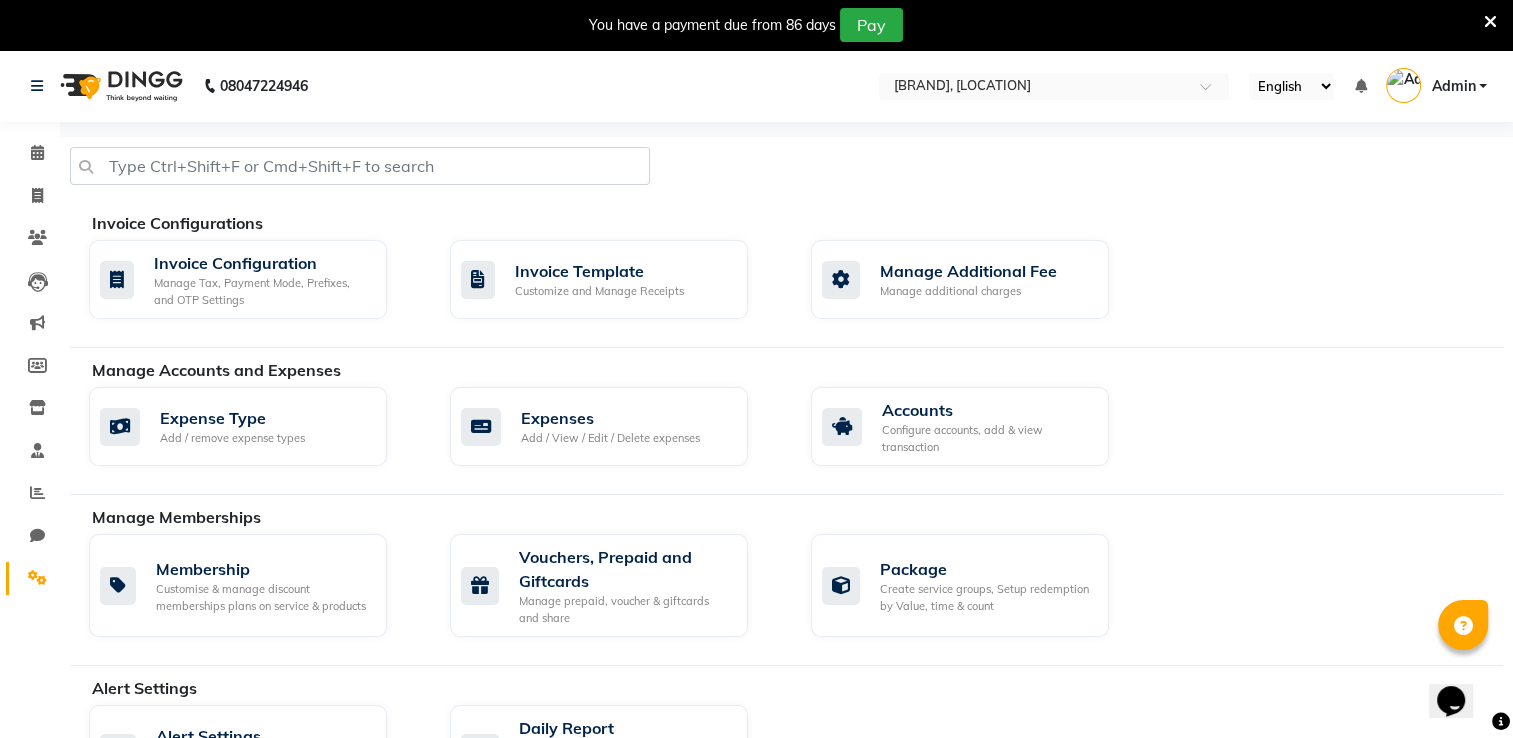 scroll, scrollTop: 645, scrollLeft: 0, axis: vertical 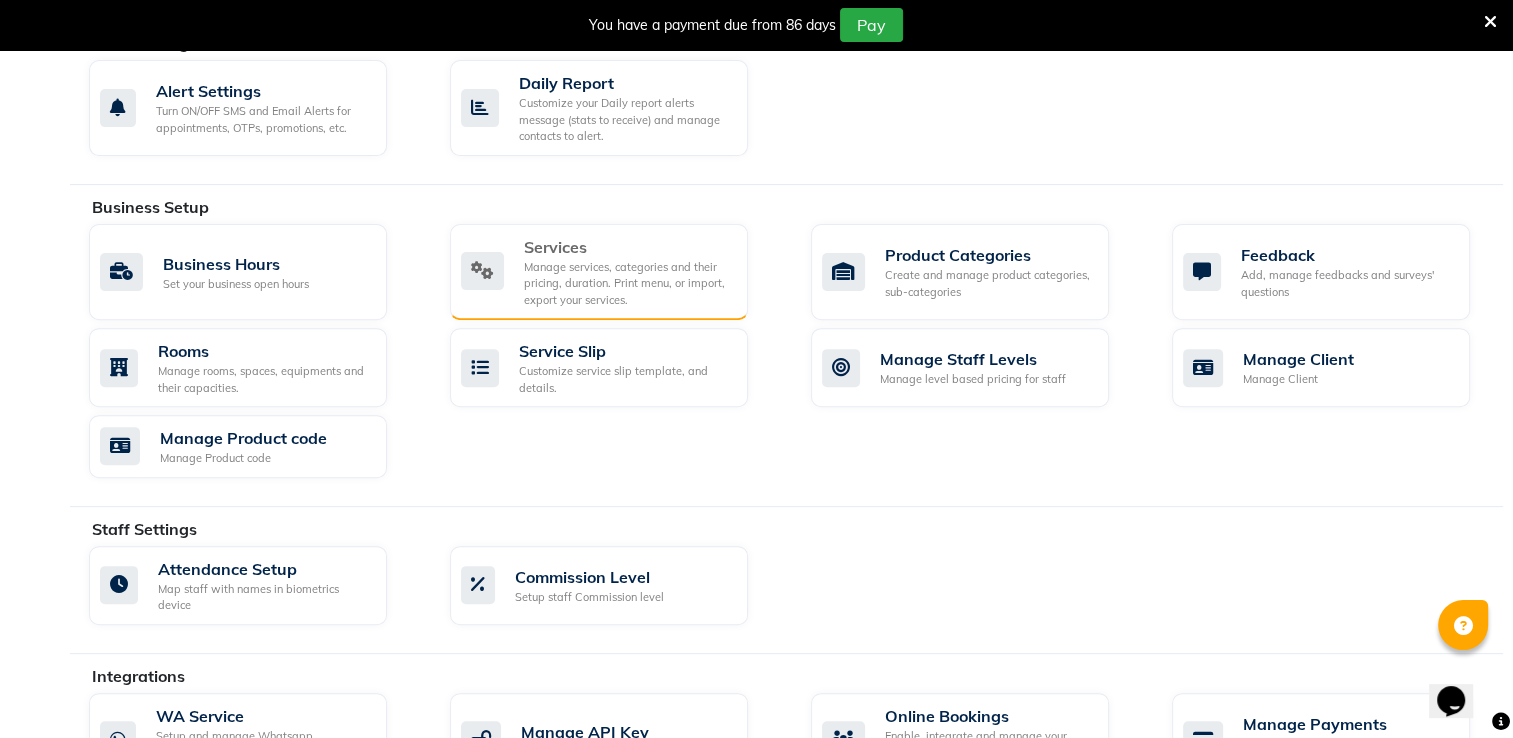 click on "Manage services, categories and their pricing, duration. Print menu, or import, export your services." 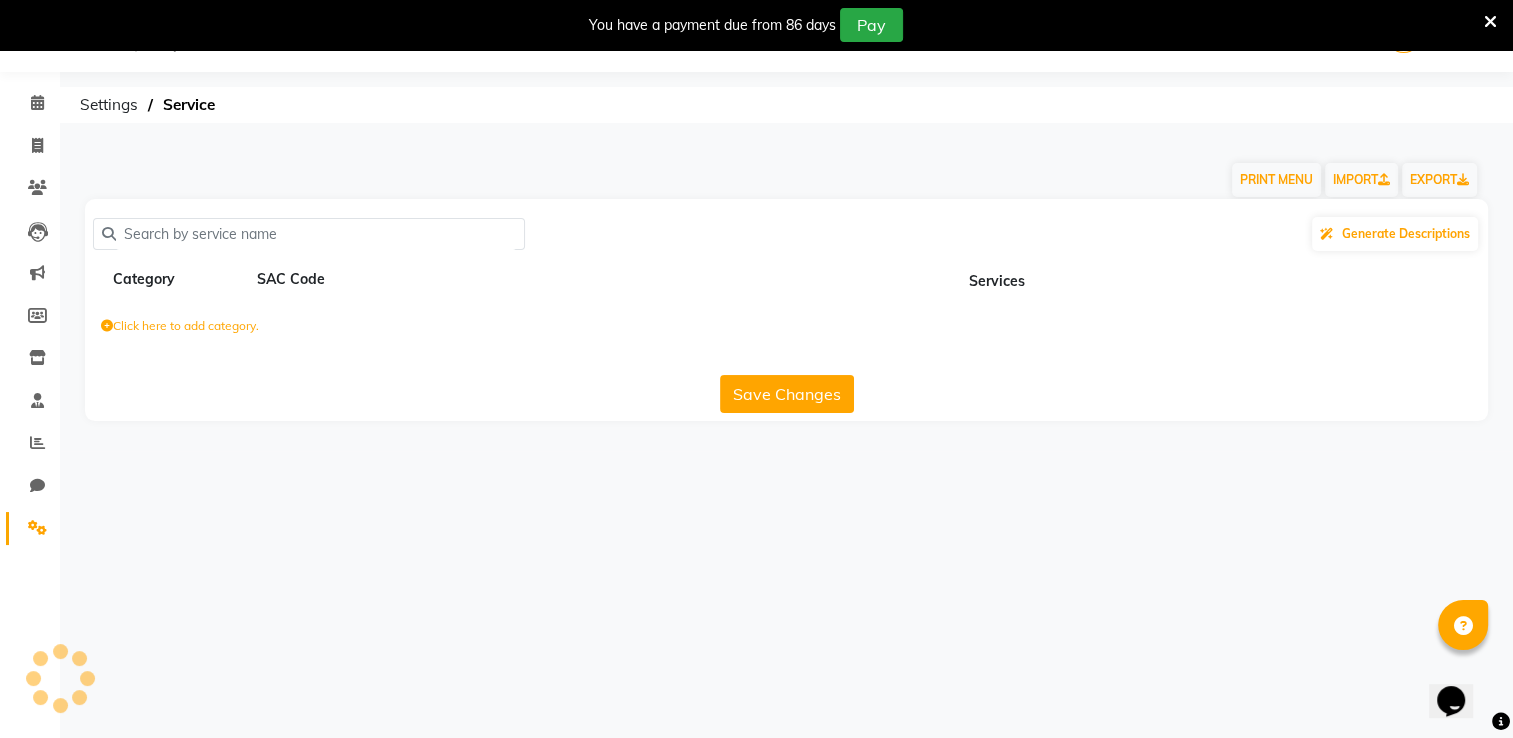 scroll, scrollTop: 645, scrollLeft: 0, axis: vertical 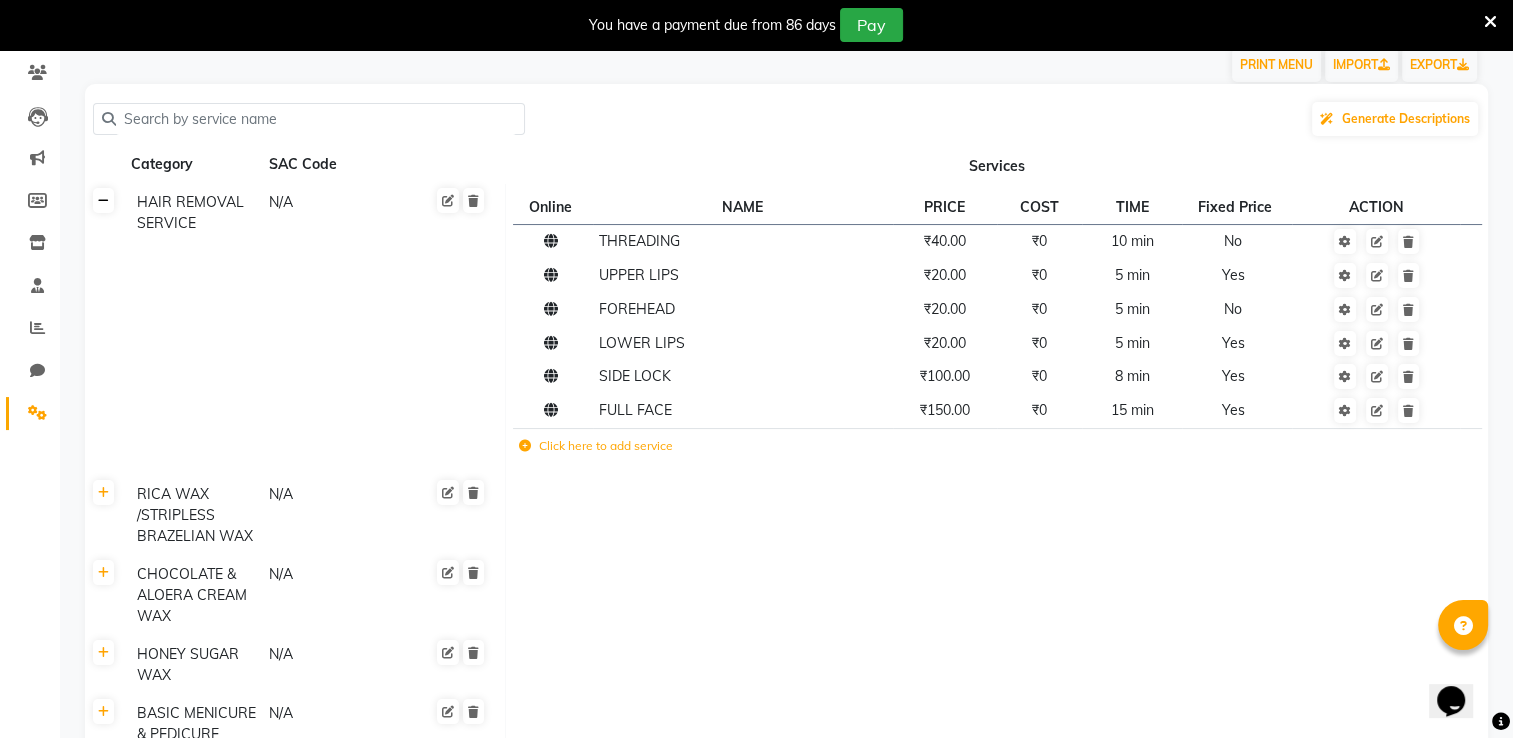 click 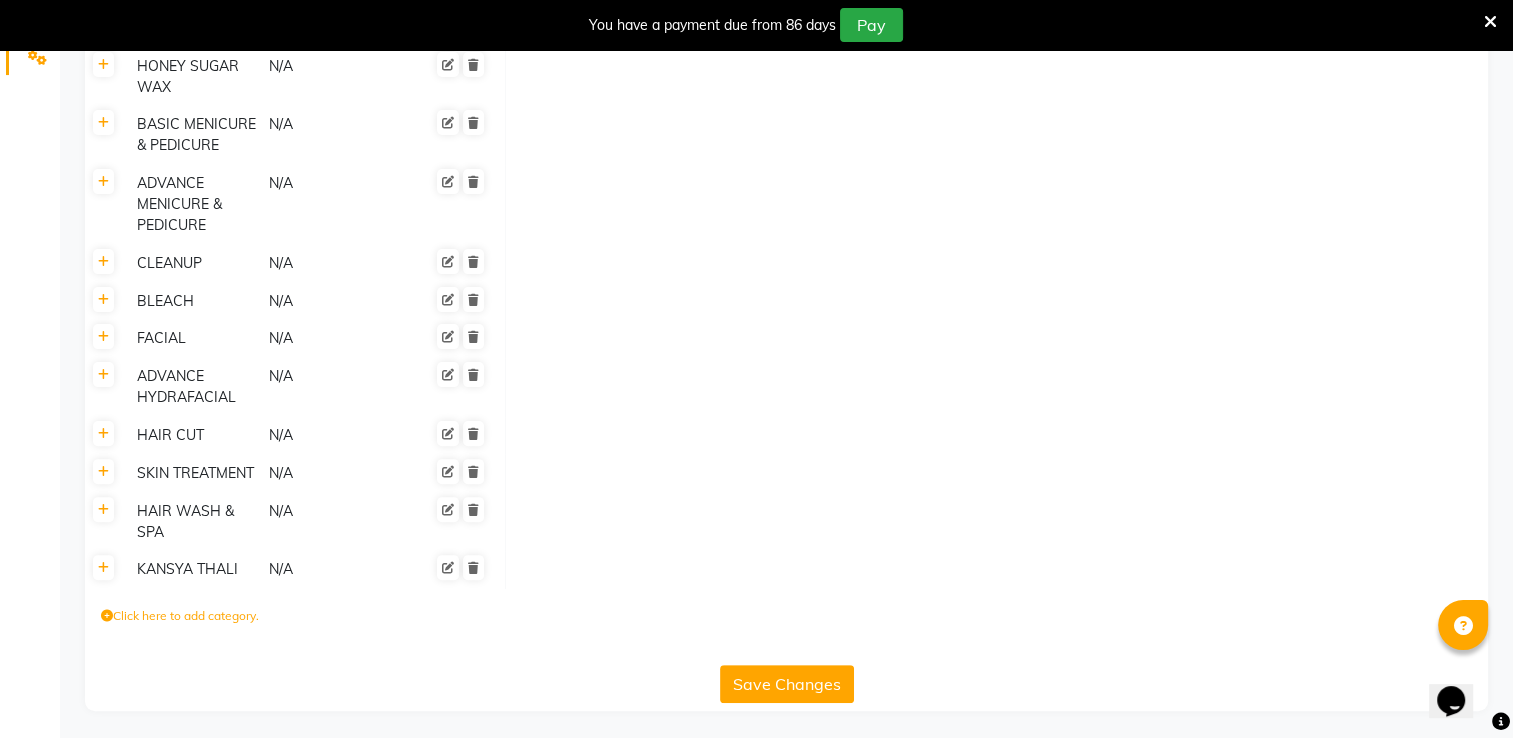 scroll, scrollTop: 523, scrollLeft: 0, axis: vertical 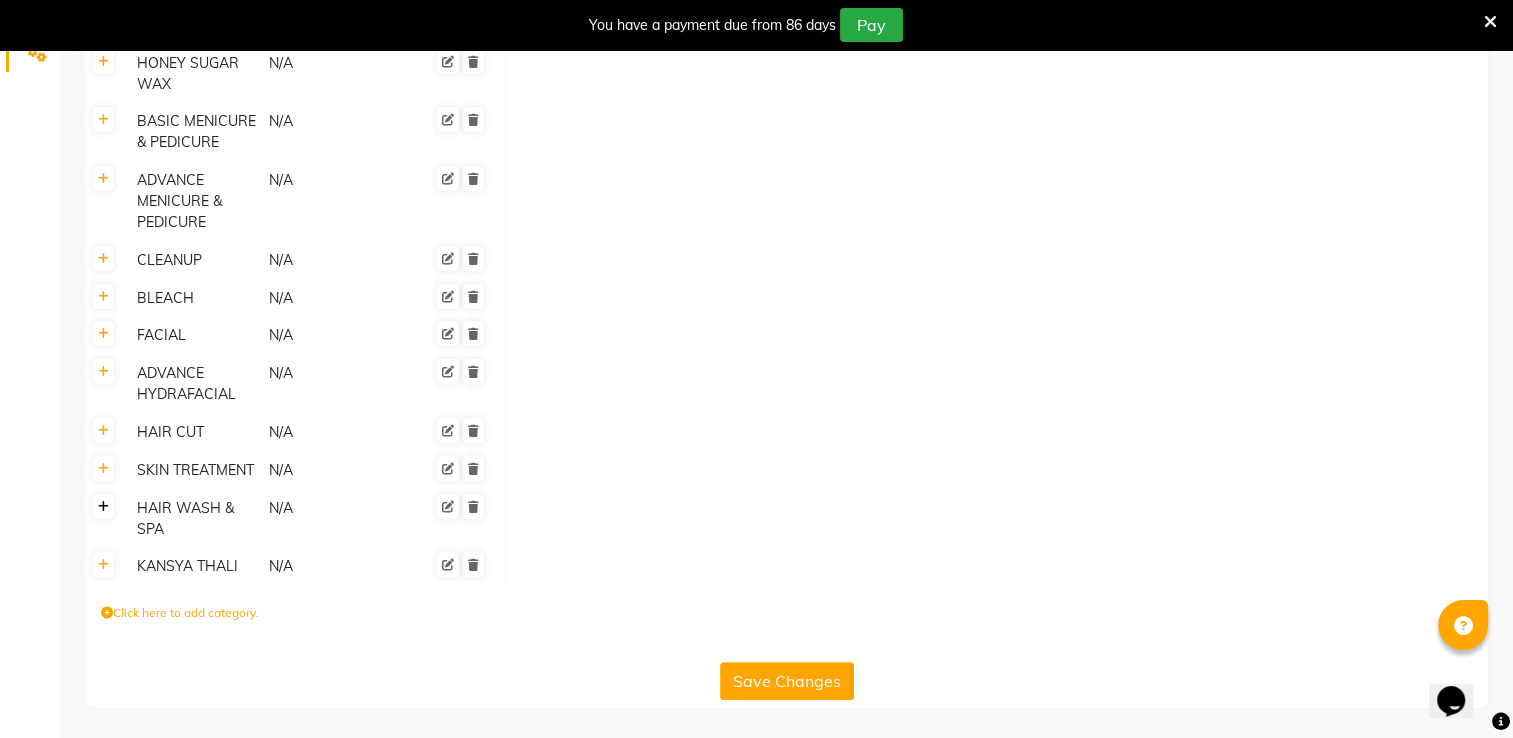 click 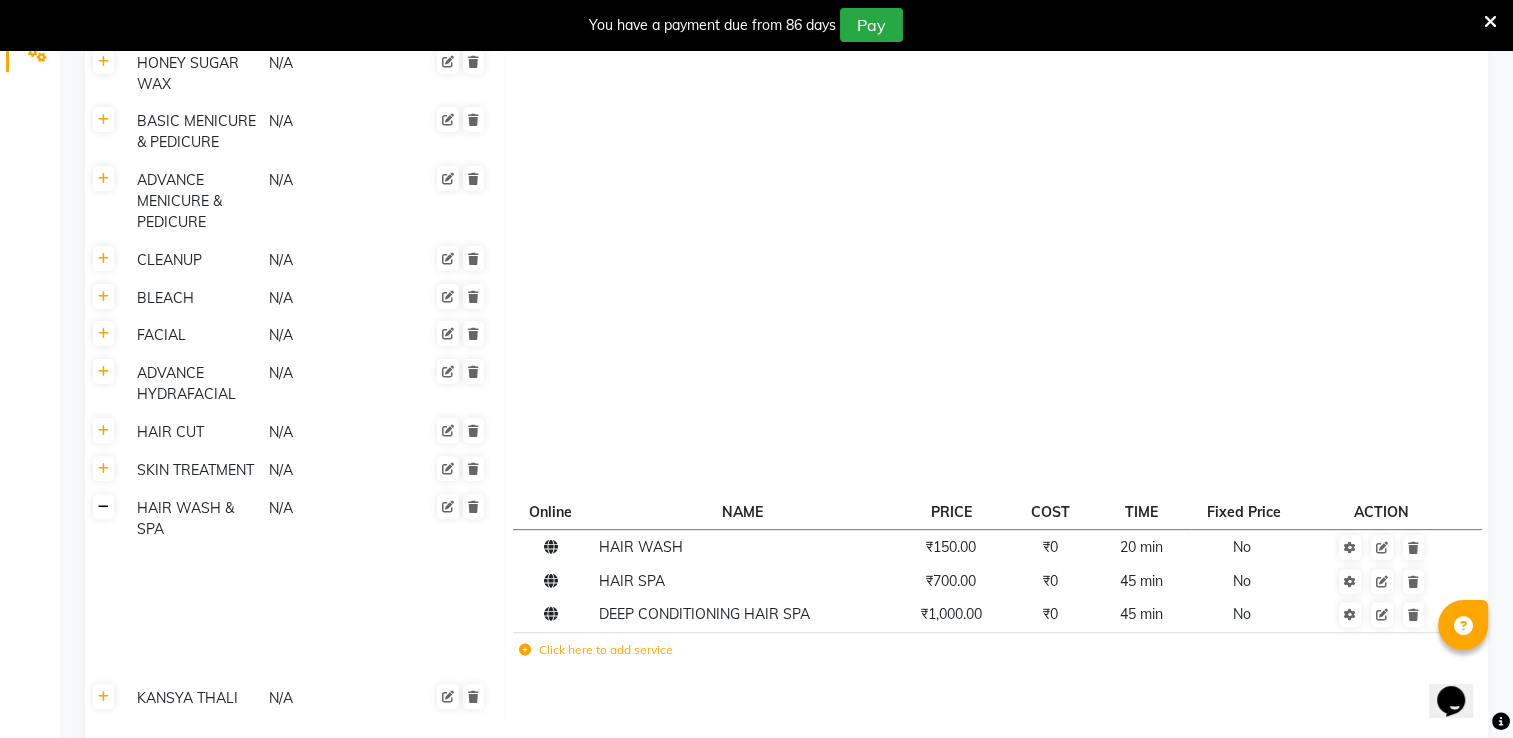 click 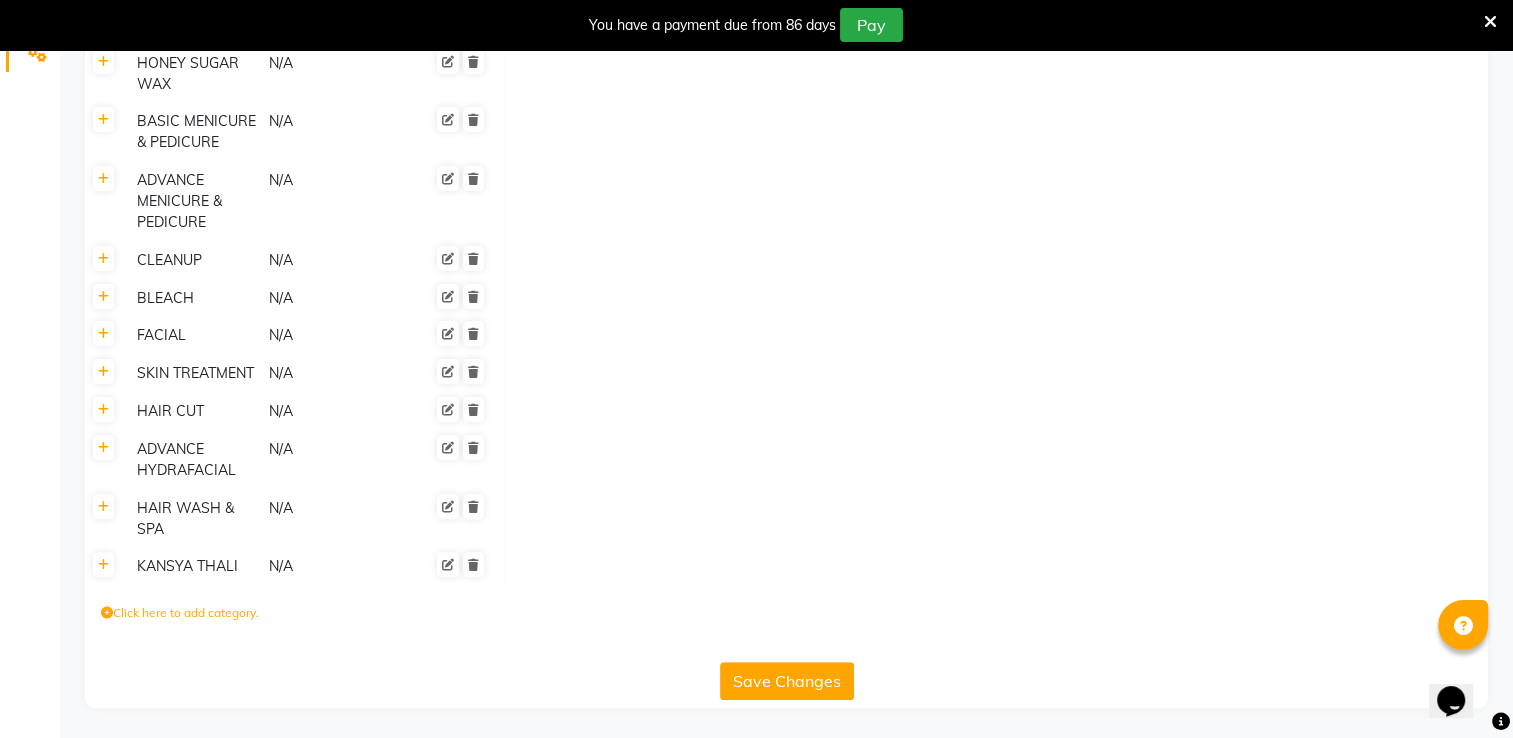 click on "HAIR CUT" 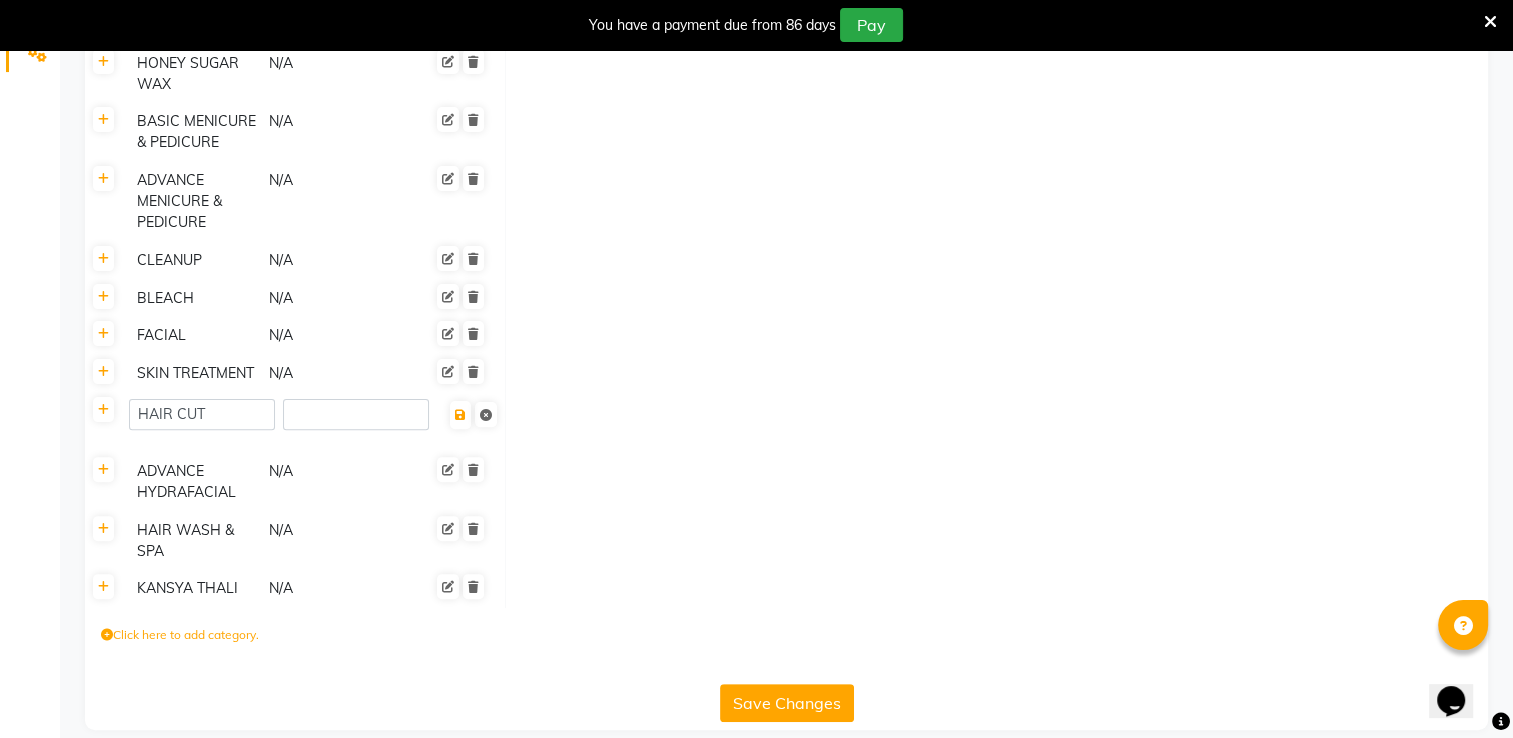click 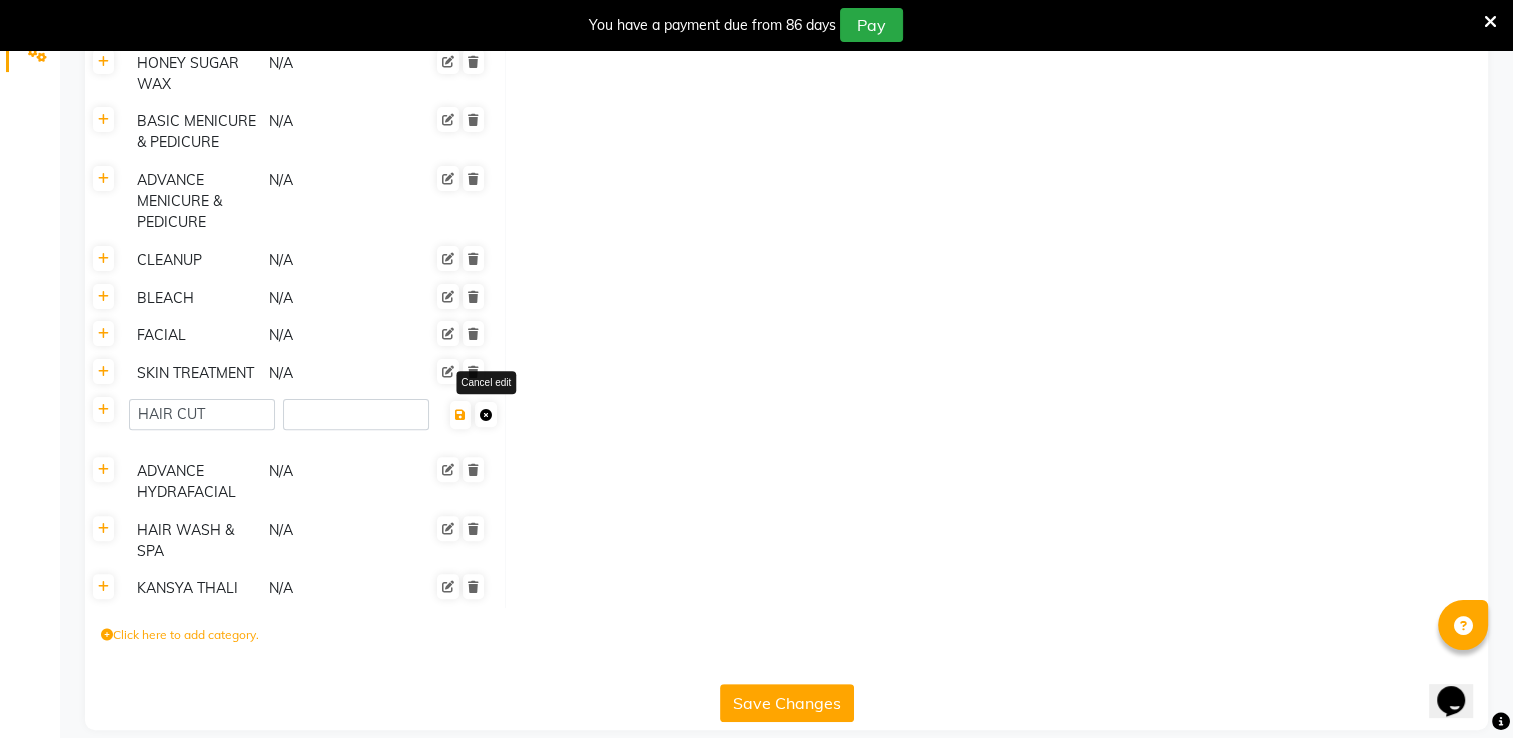 click 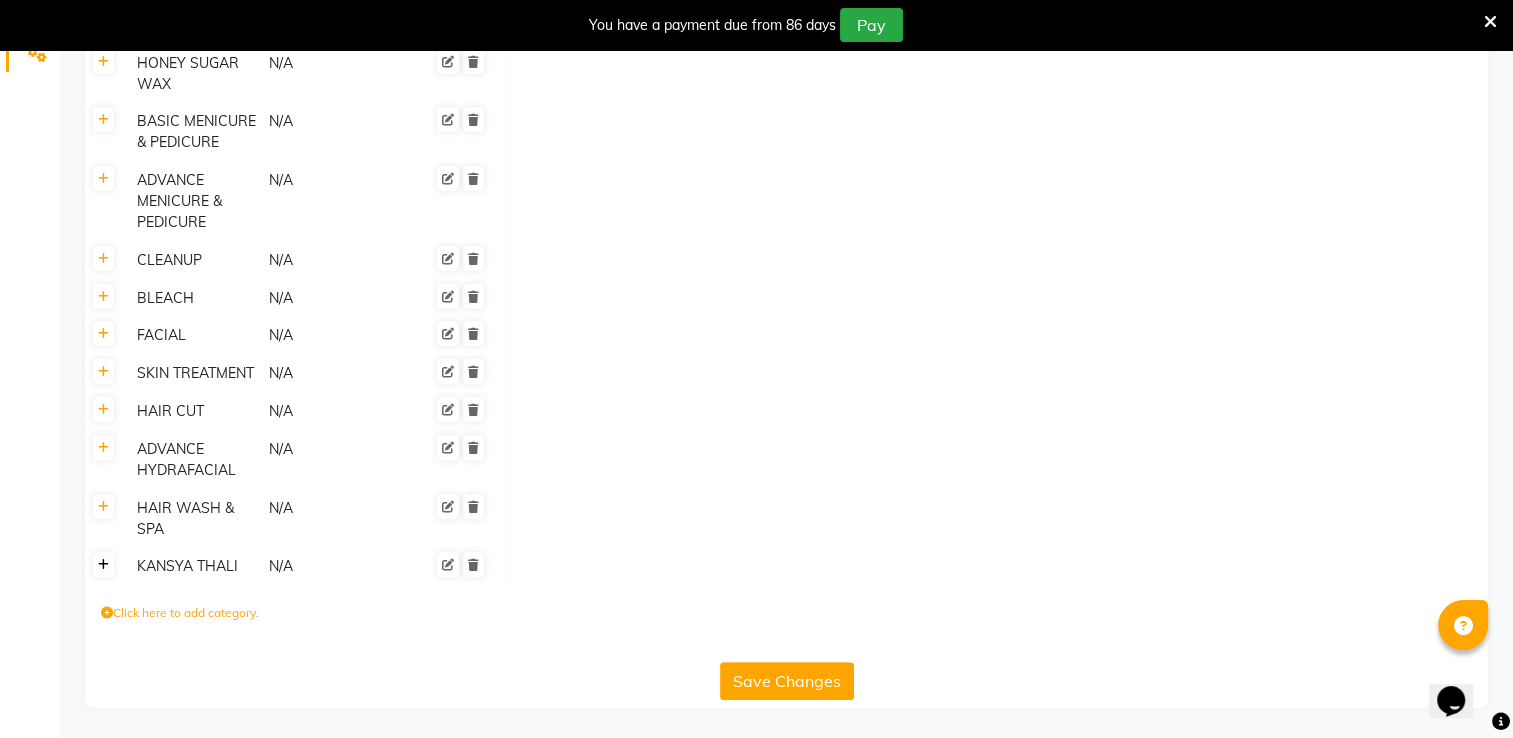 click 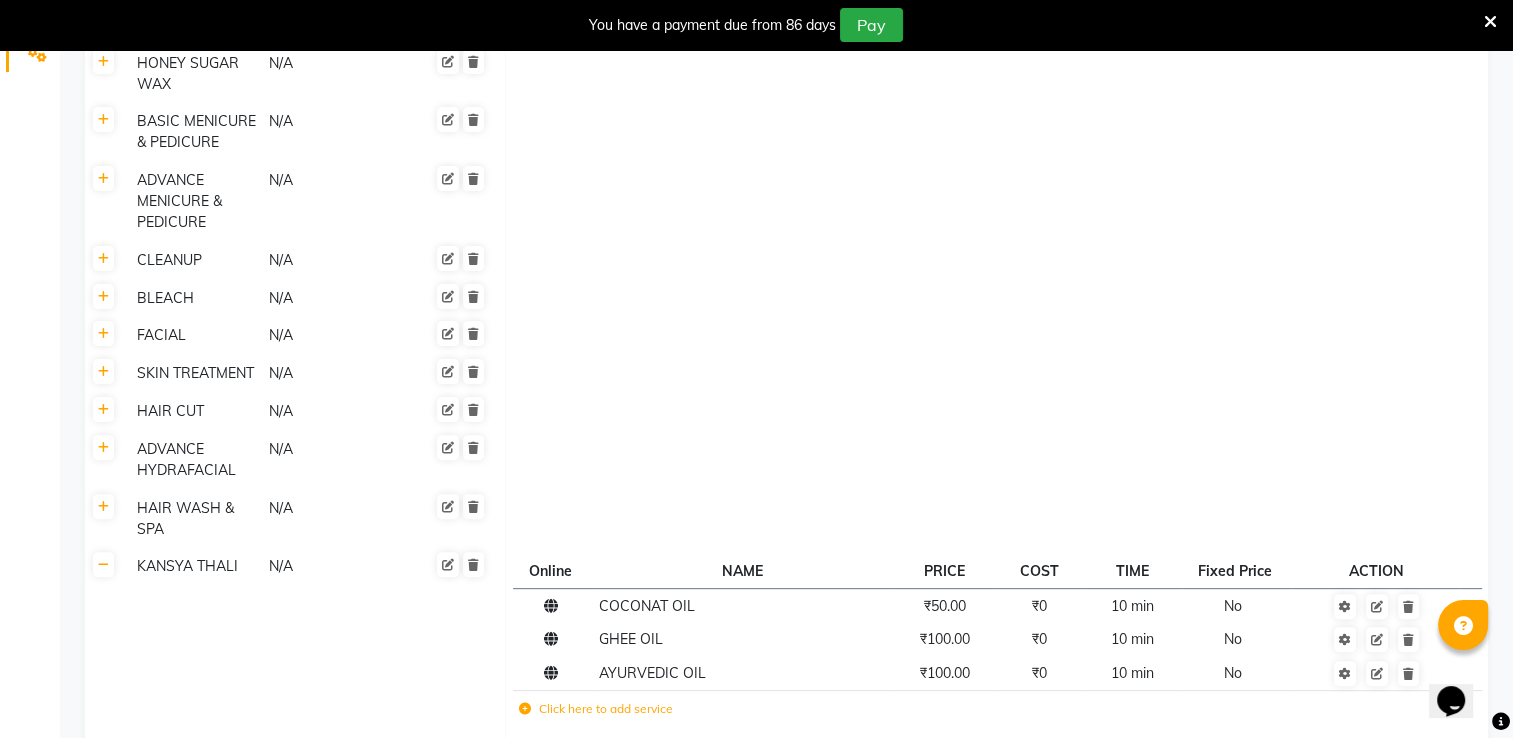 click 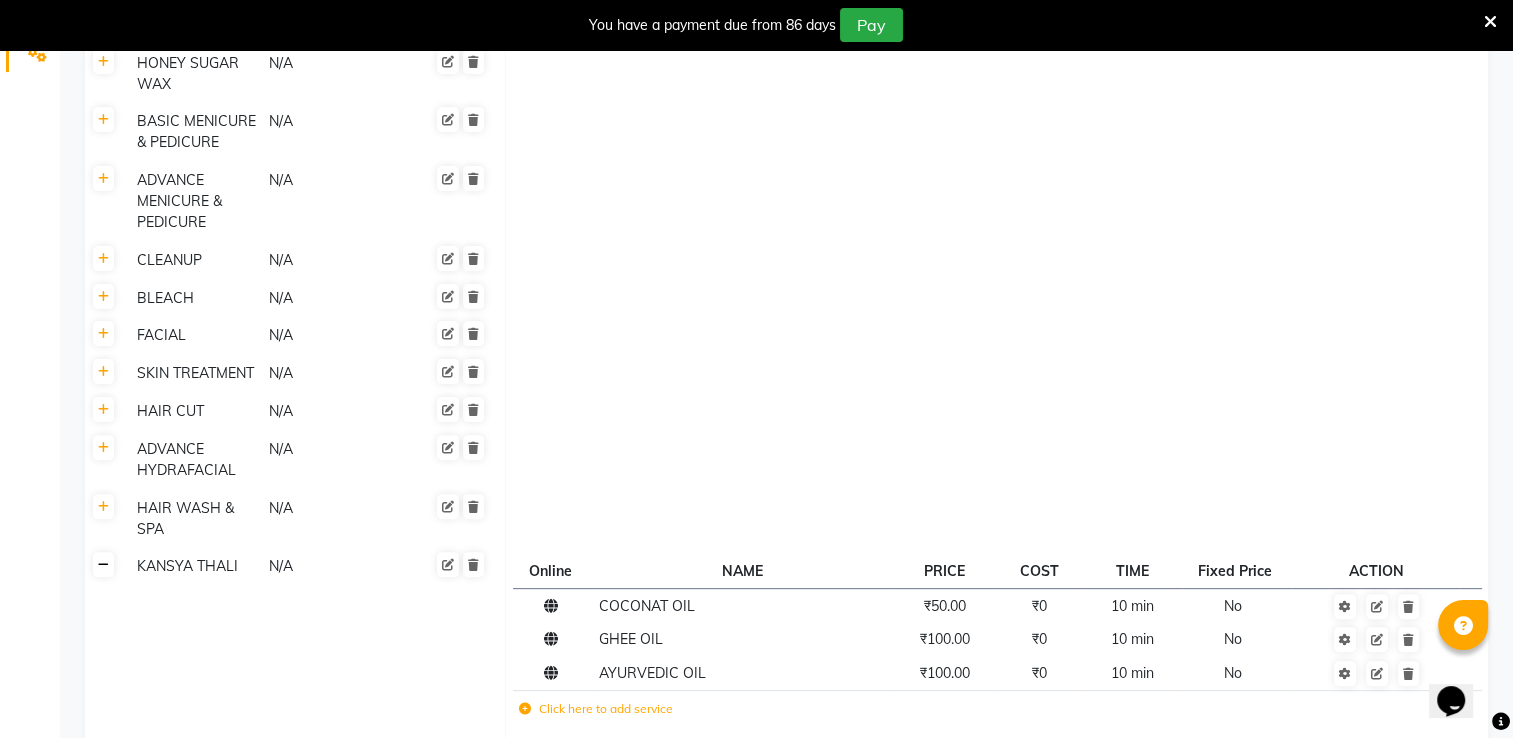 click 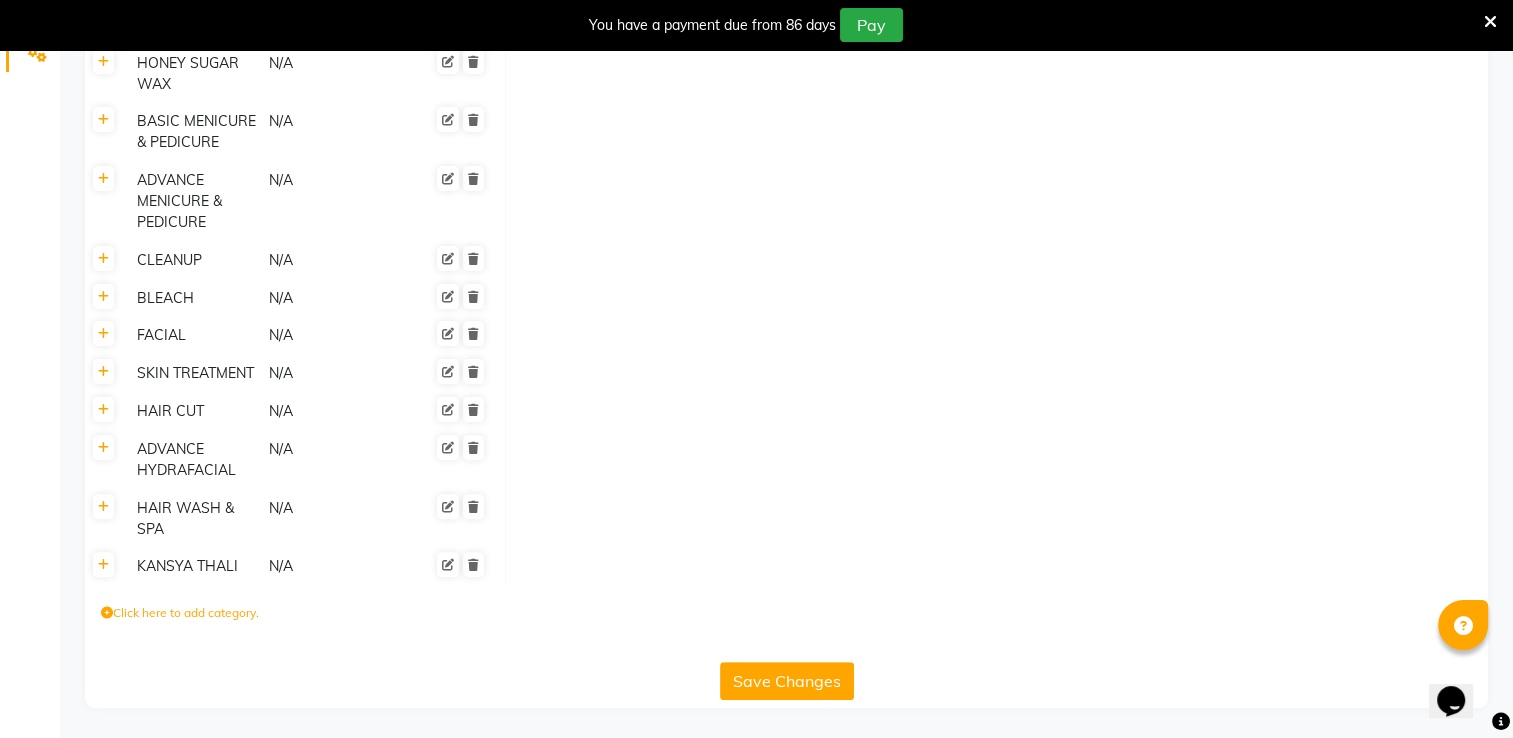 click 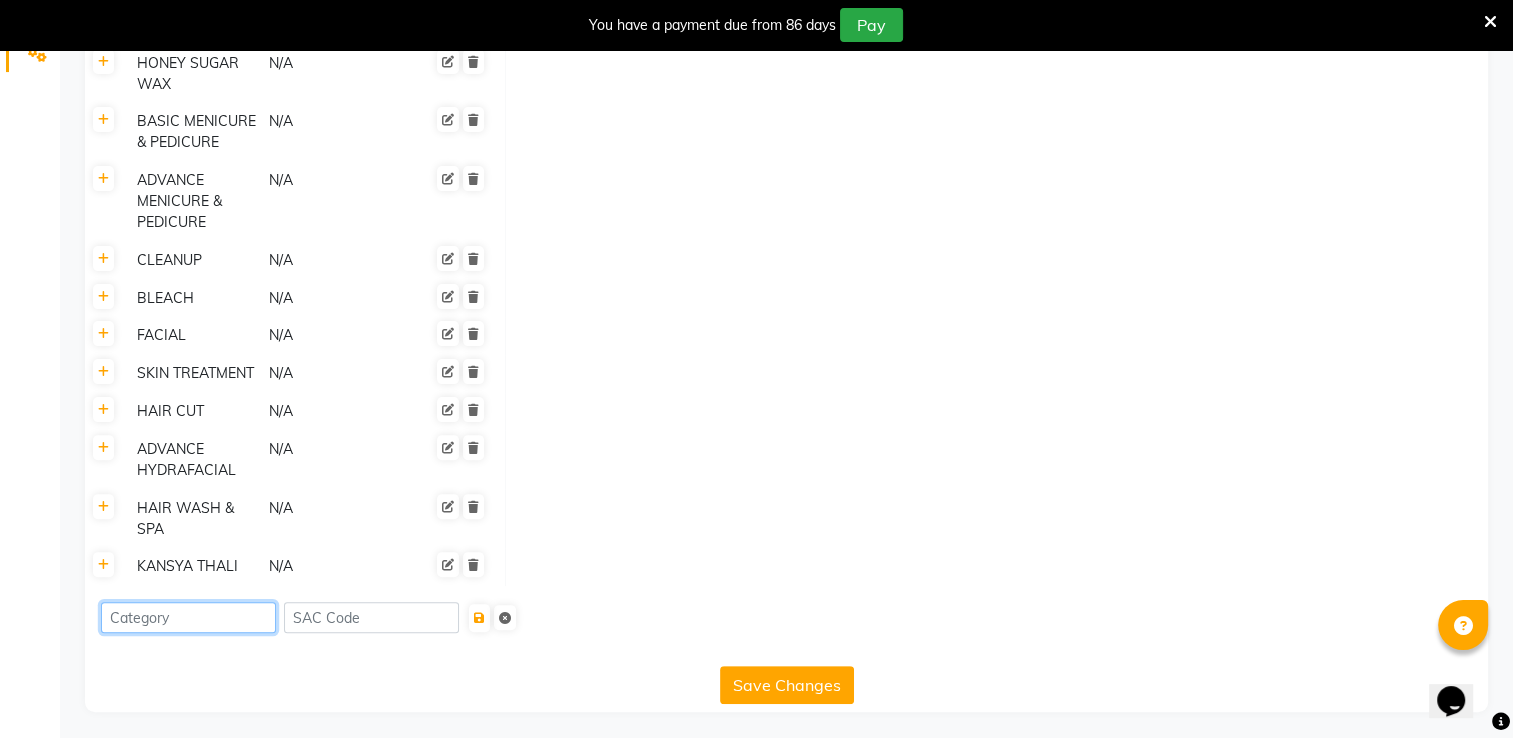 click 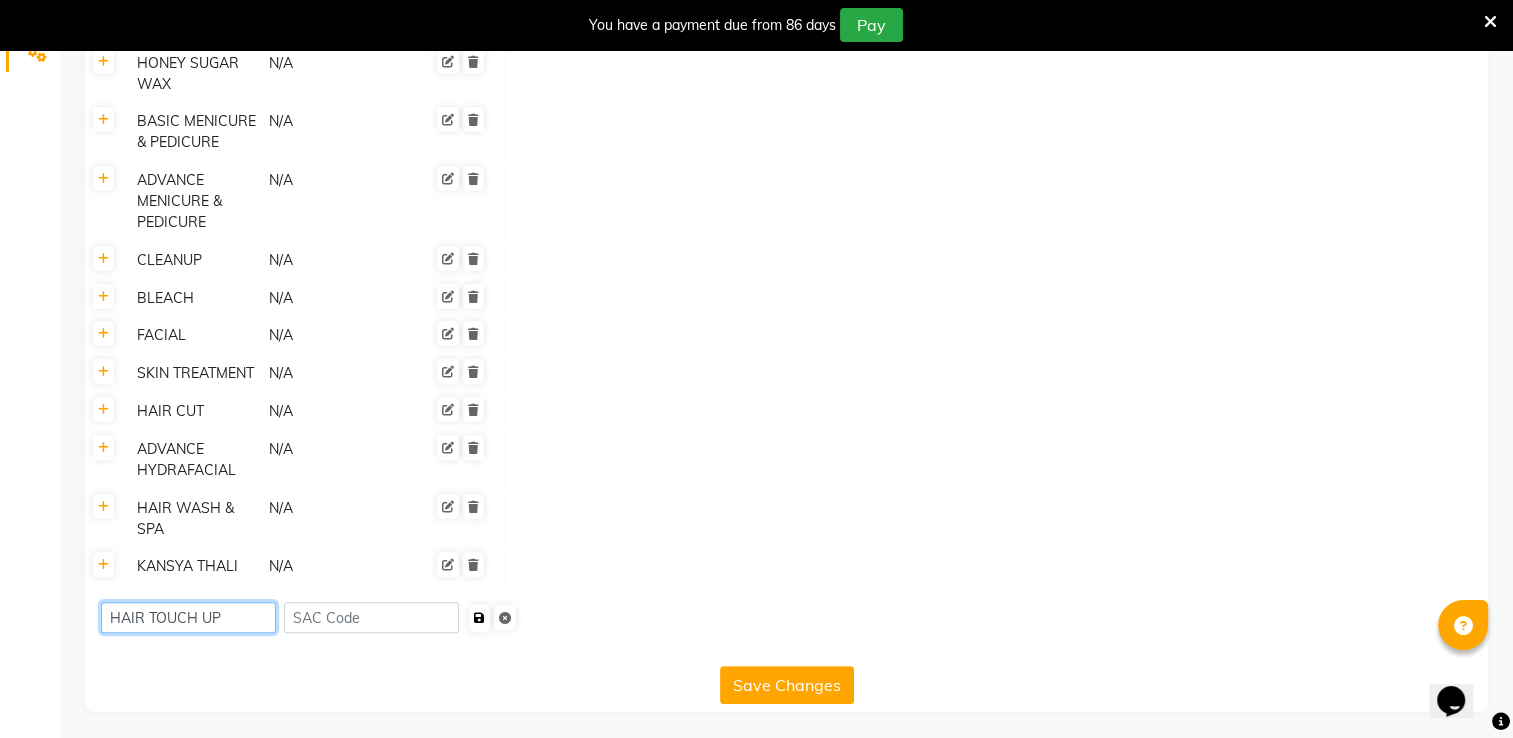 type on "HAIR TOUCH UP" 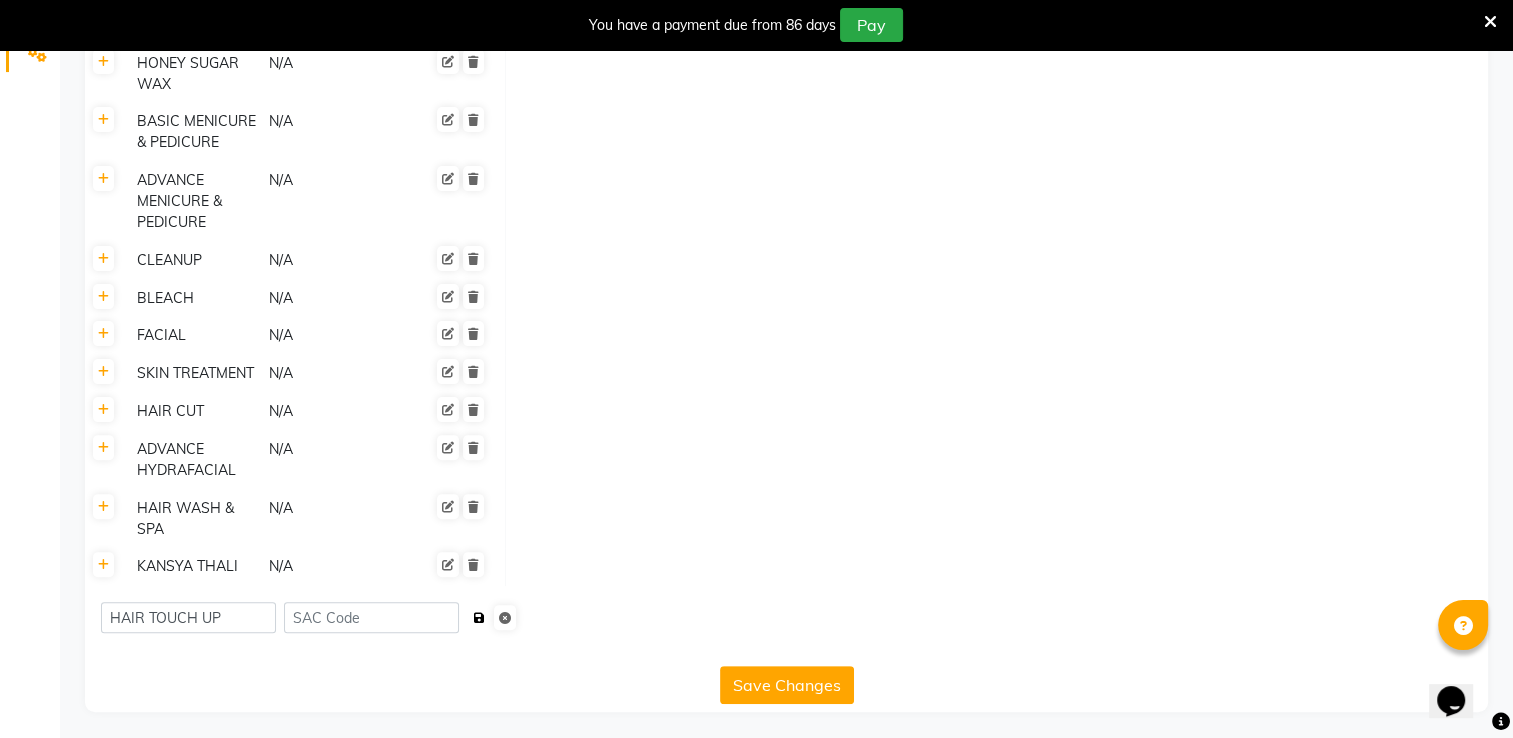 click at bounding box center [479, 618] 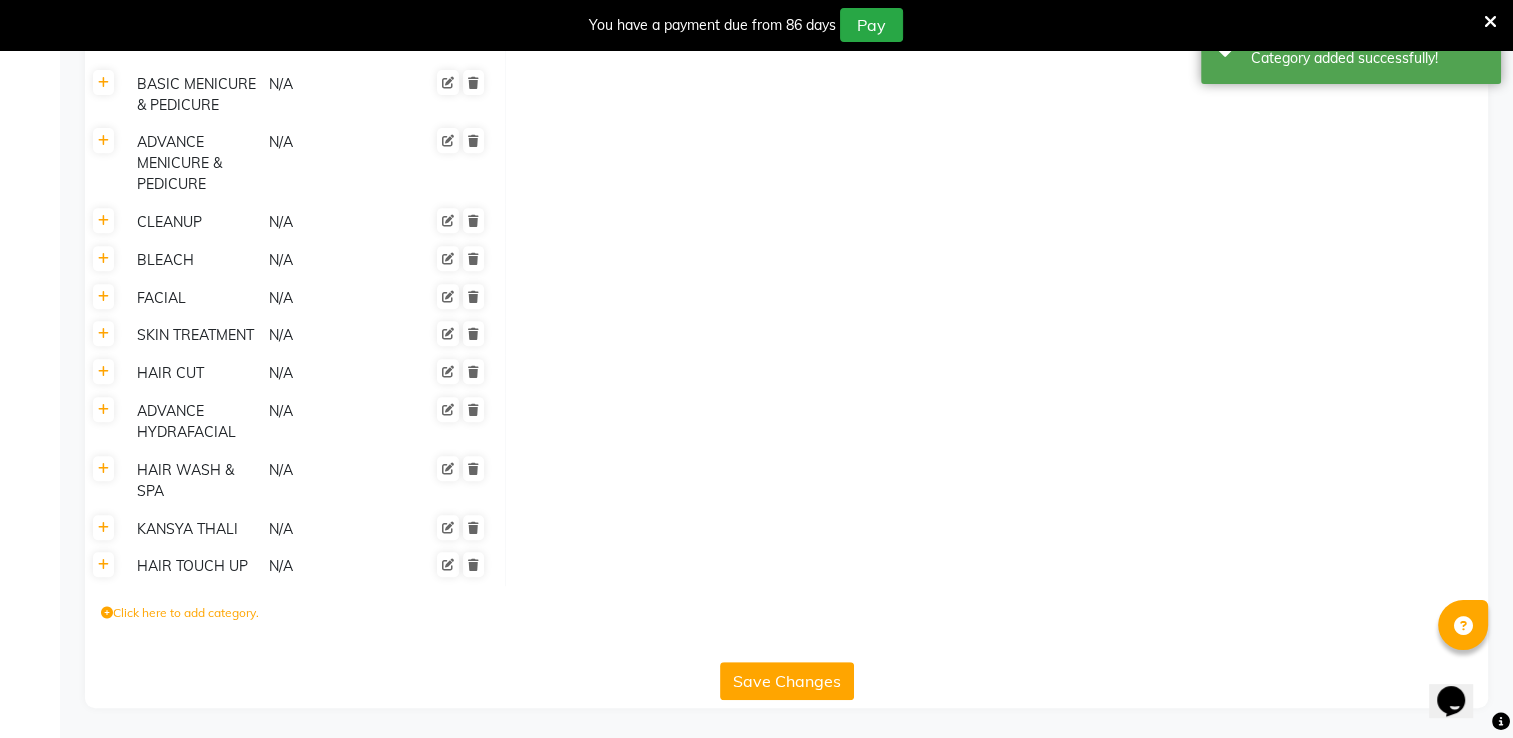 scroll, scrollTop: 796, scrollLeft: 0, axis: vertical 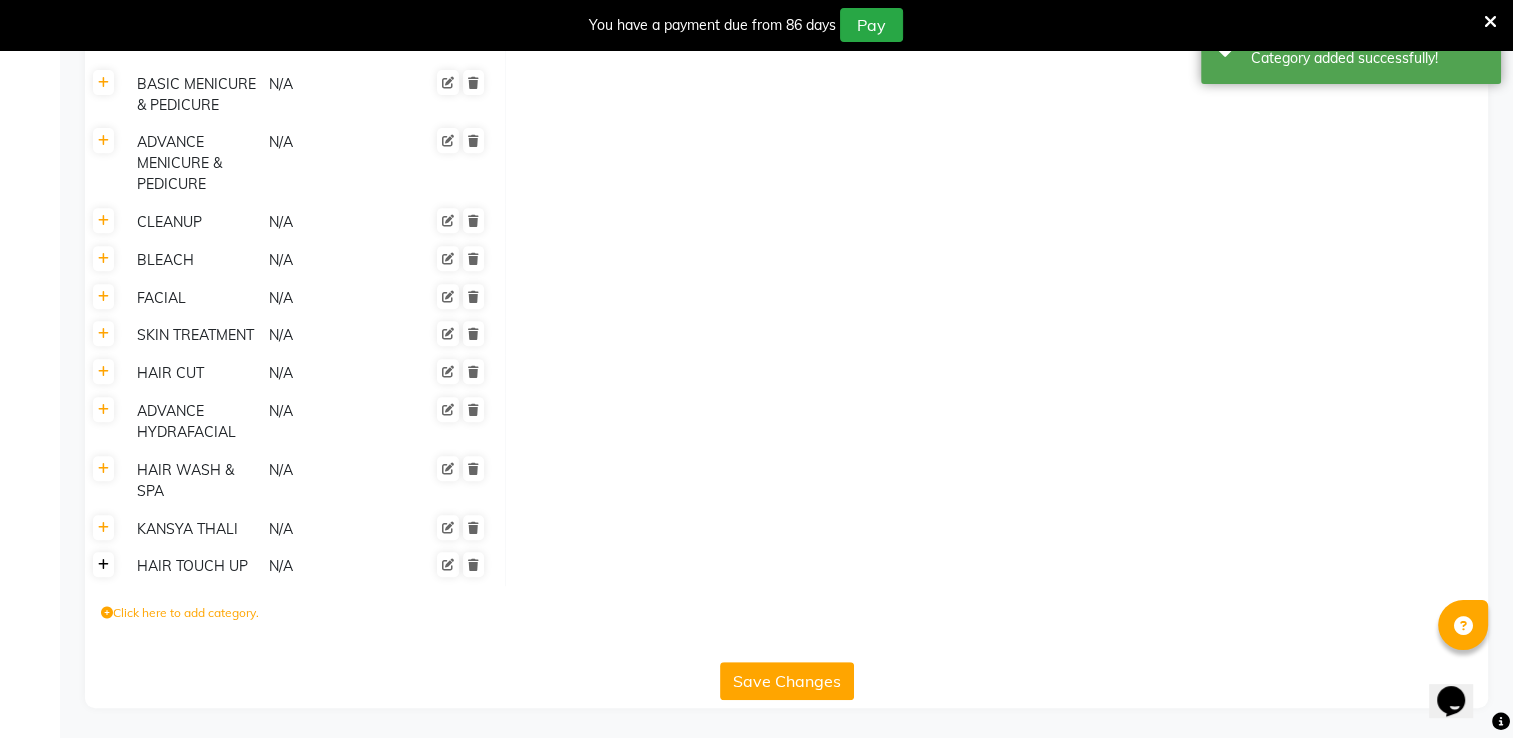 click 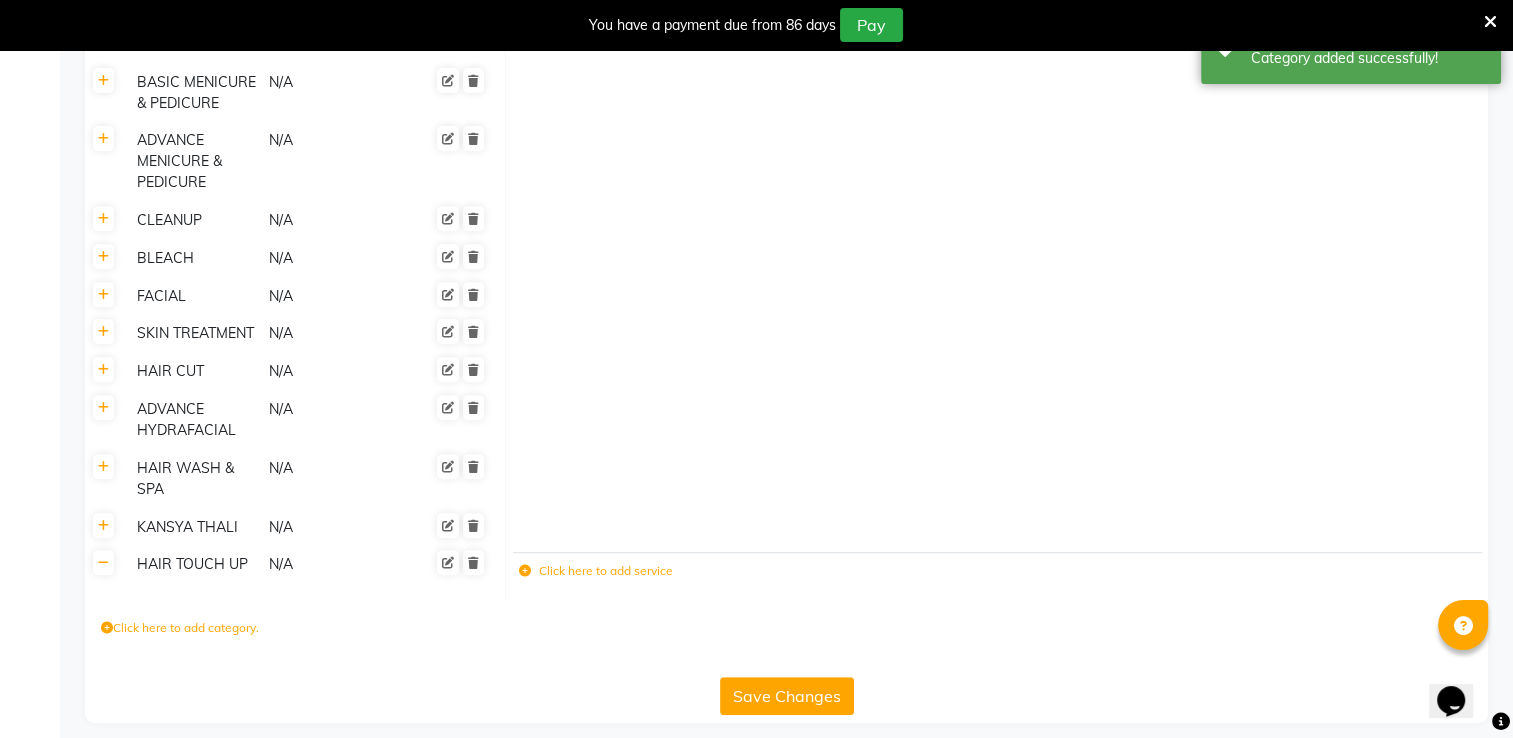 click on "Click here to add service" 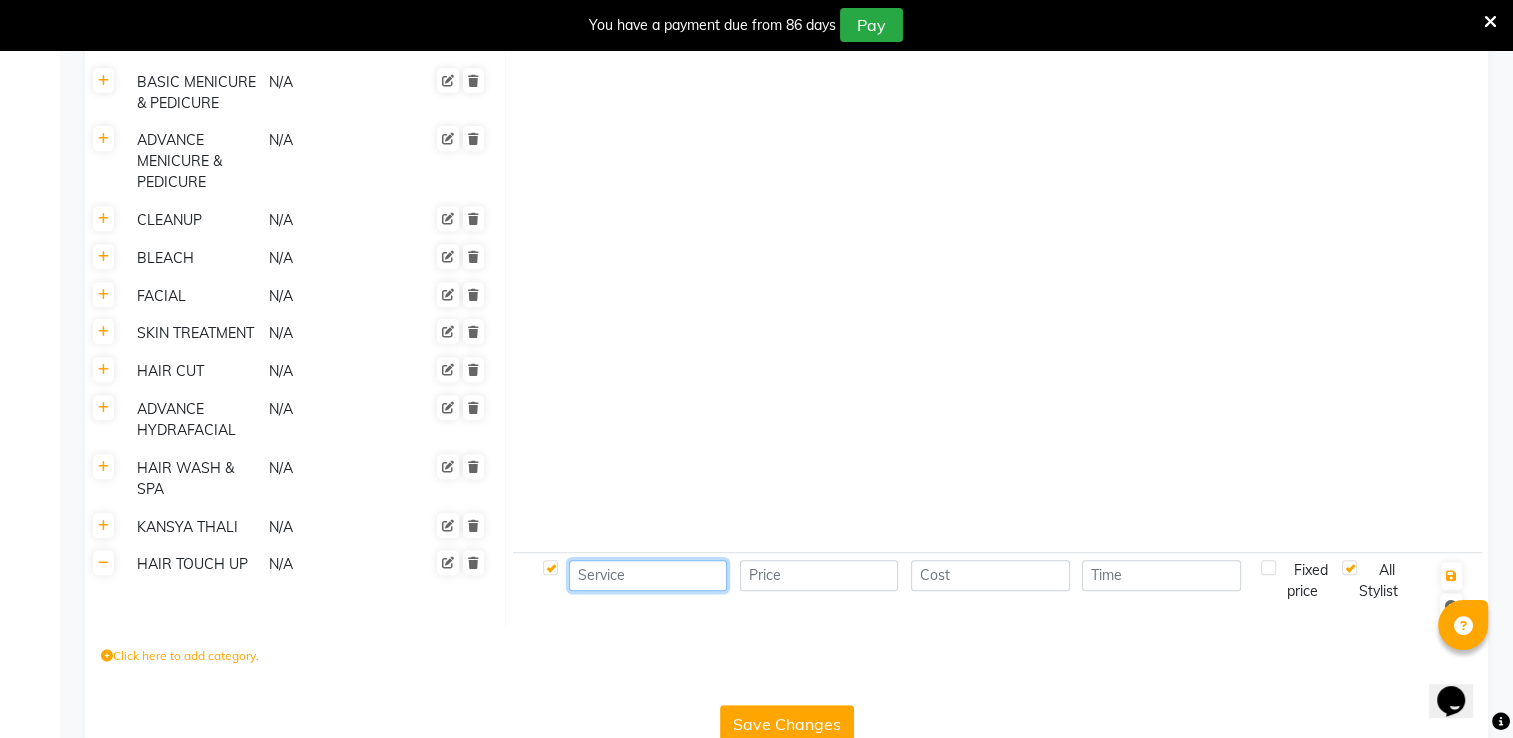 click 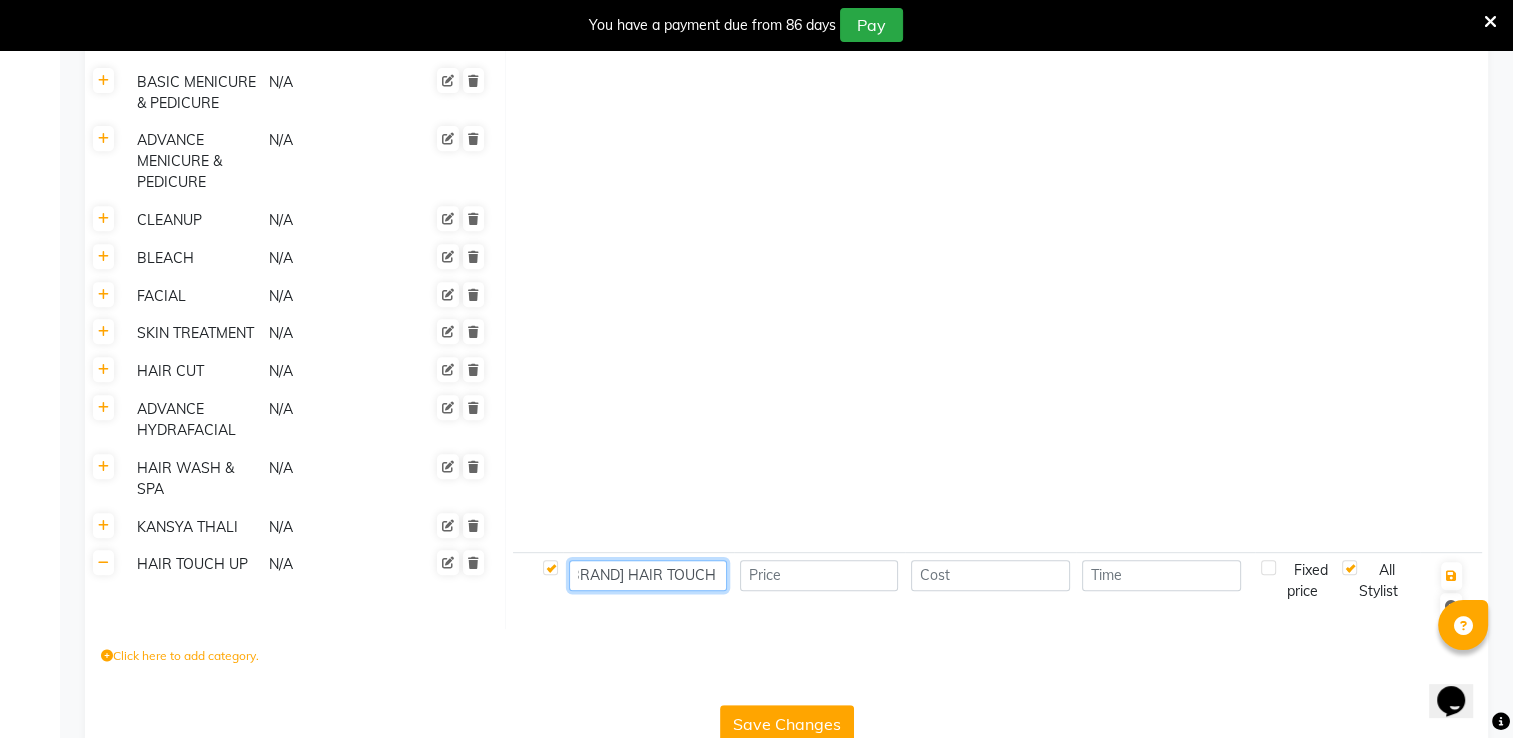 scroll, scrollTop: 0, scrollLeft: 21, axis: horizontal 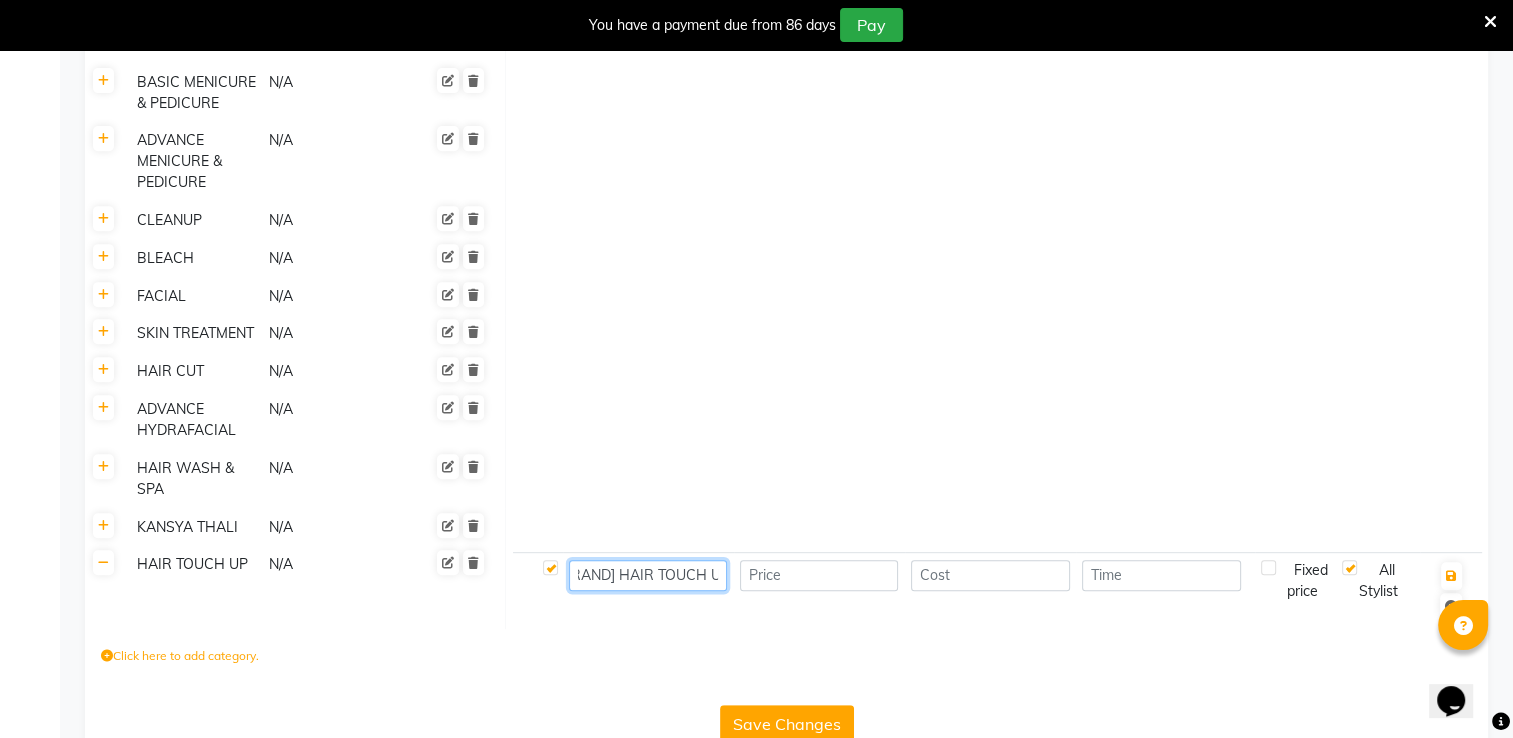 type on "[BRAND] HAIR TOUCH UP" 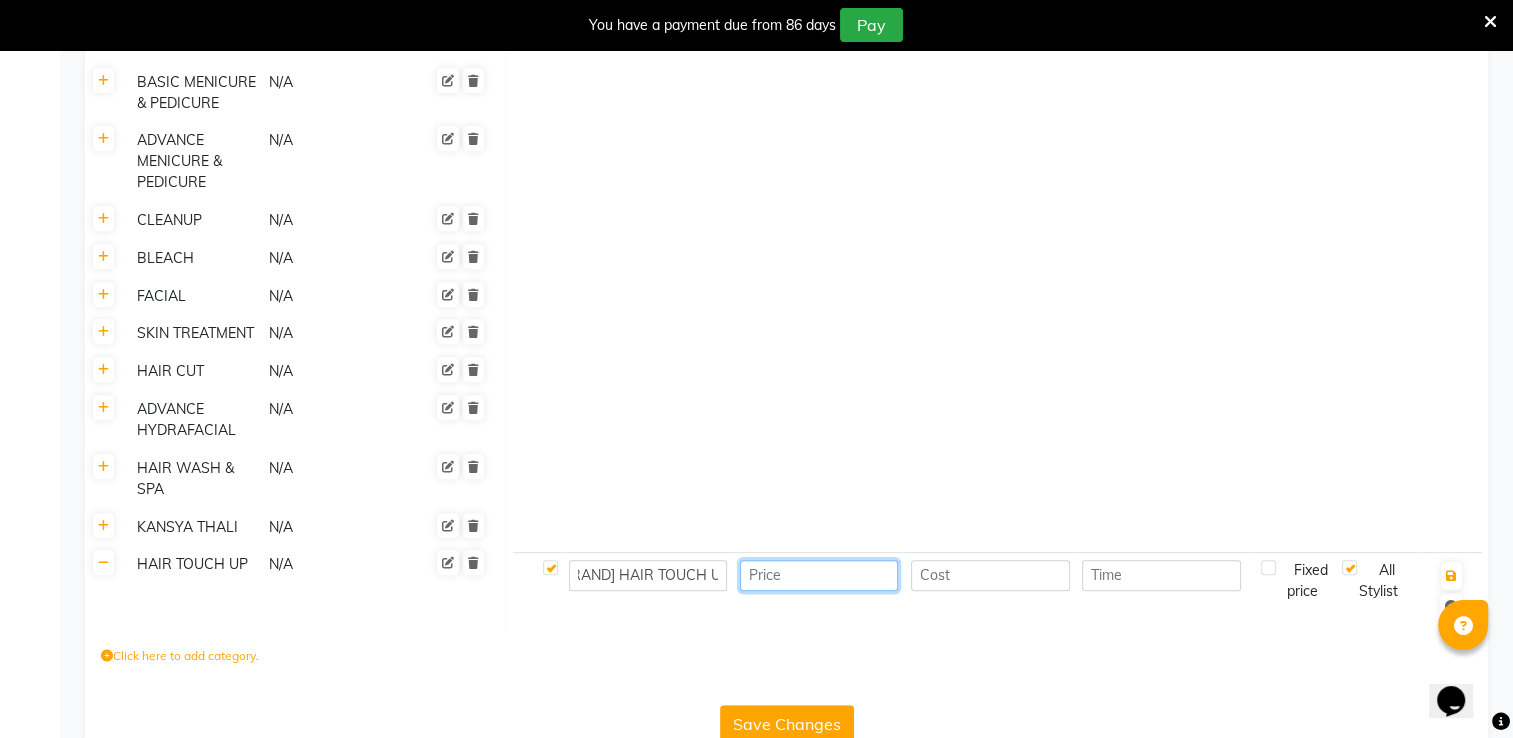 scroll, scrollTop: 0, scrollLeft: 0, axis: both 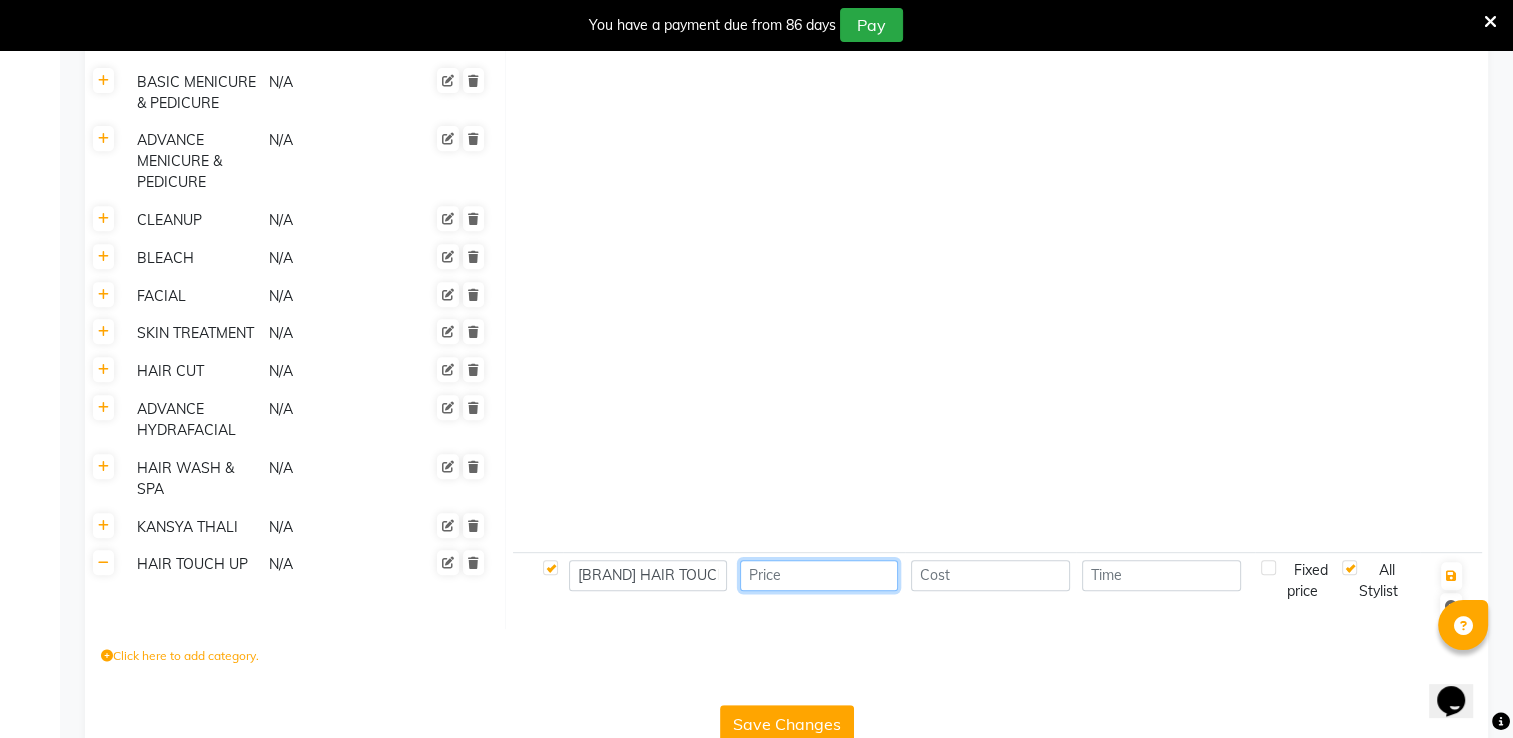 click 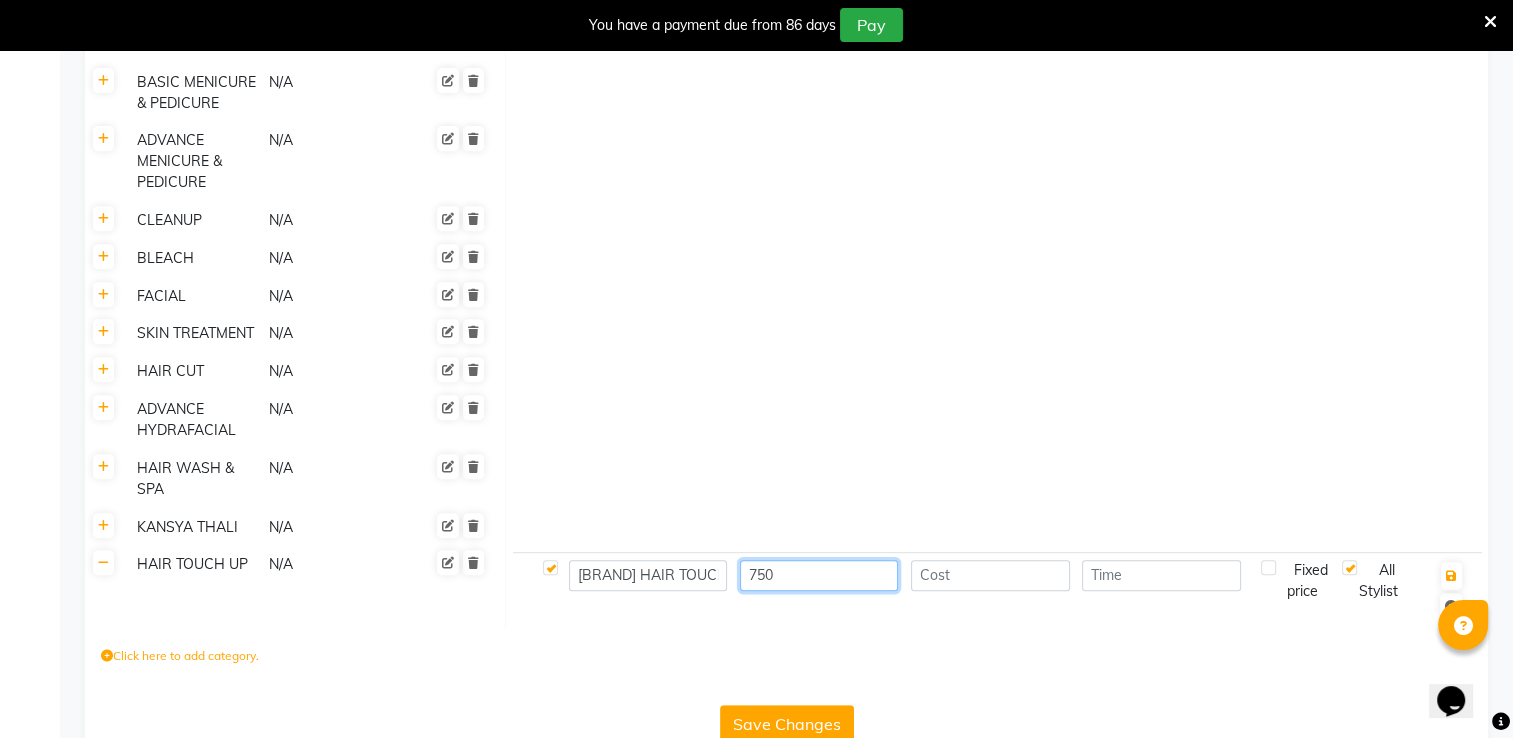 type on "750" 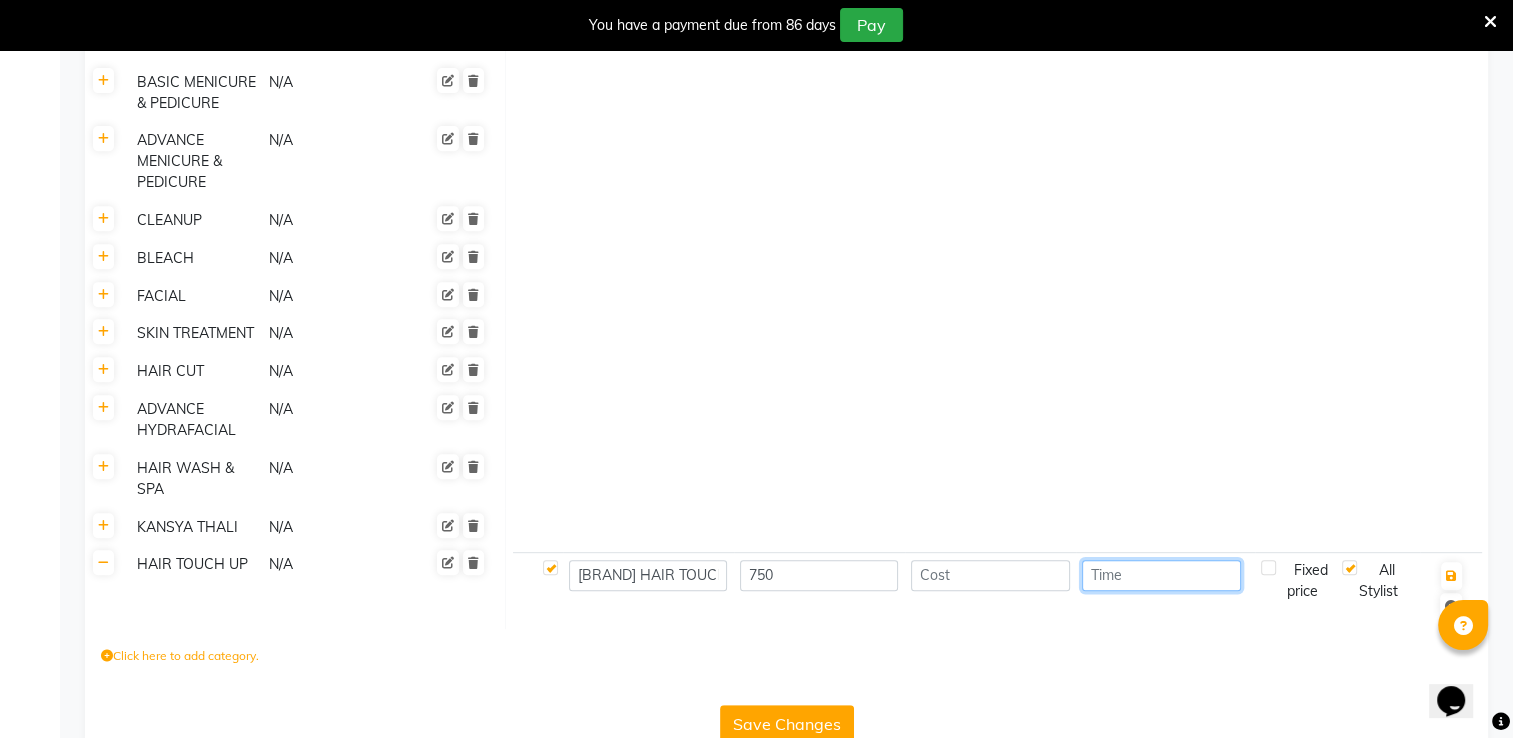 click 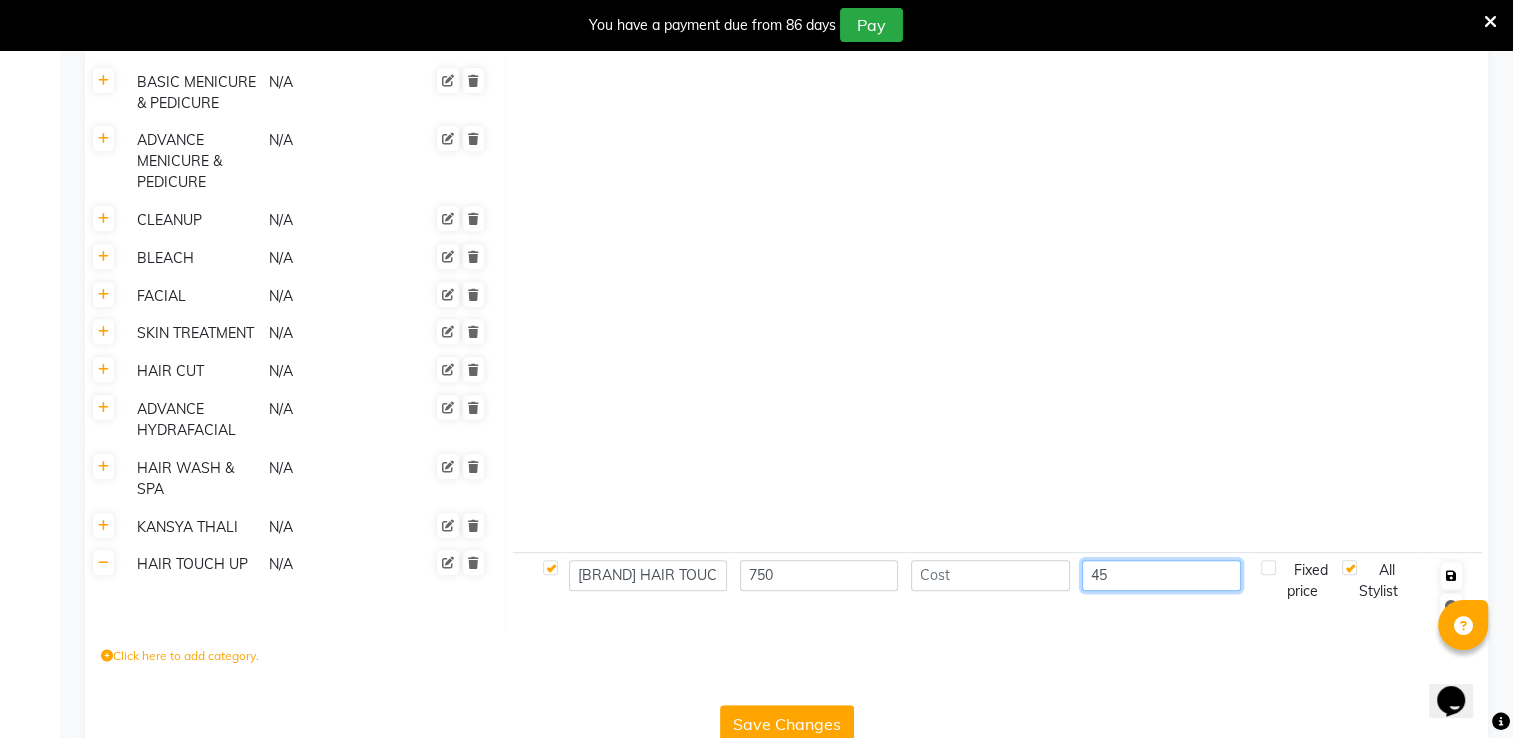 type on "45" 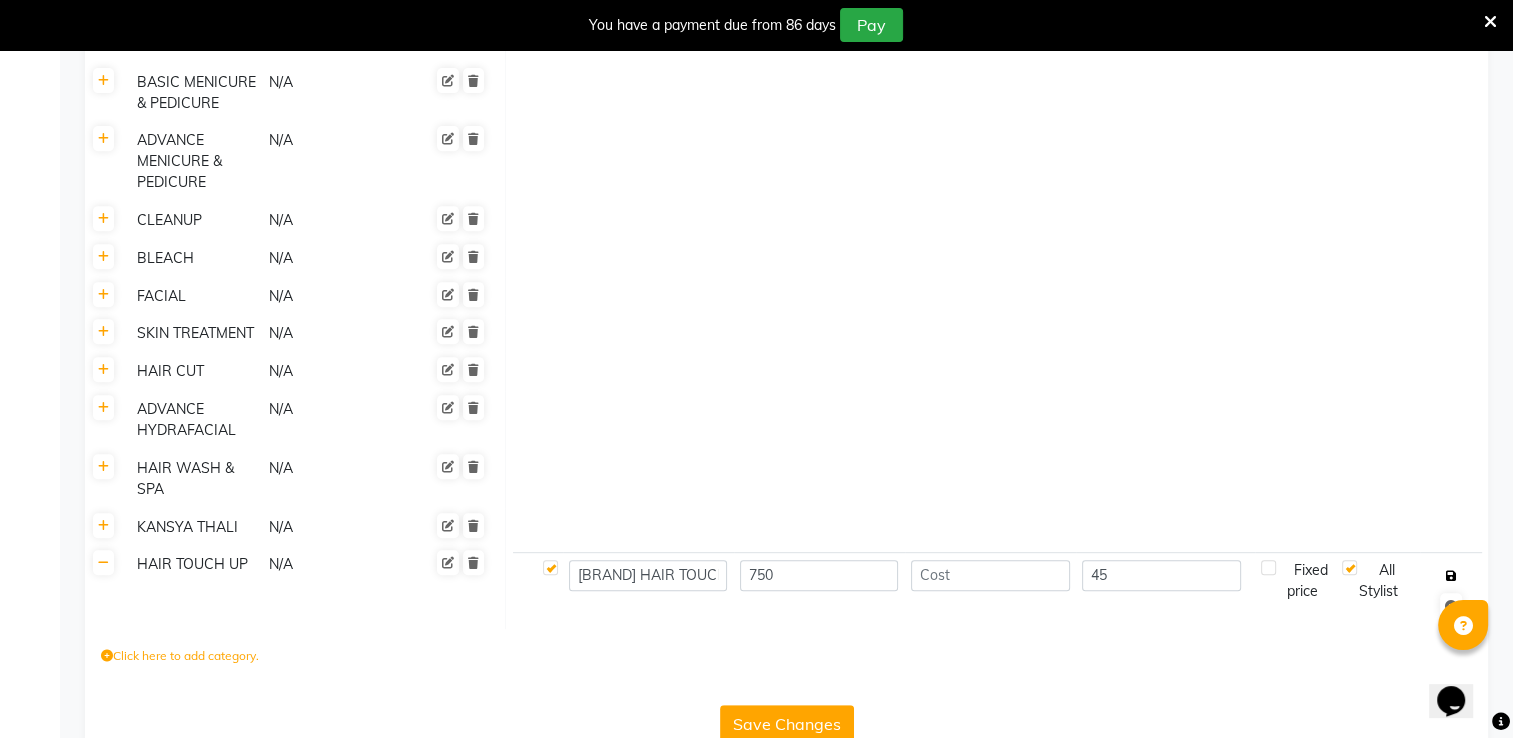 click at bounding box center (1451, 576) 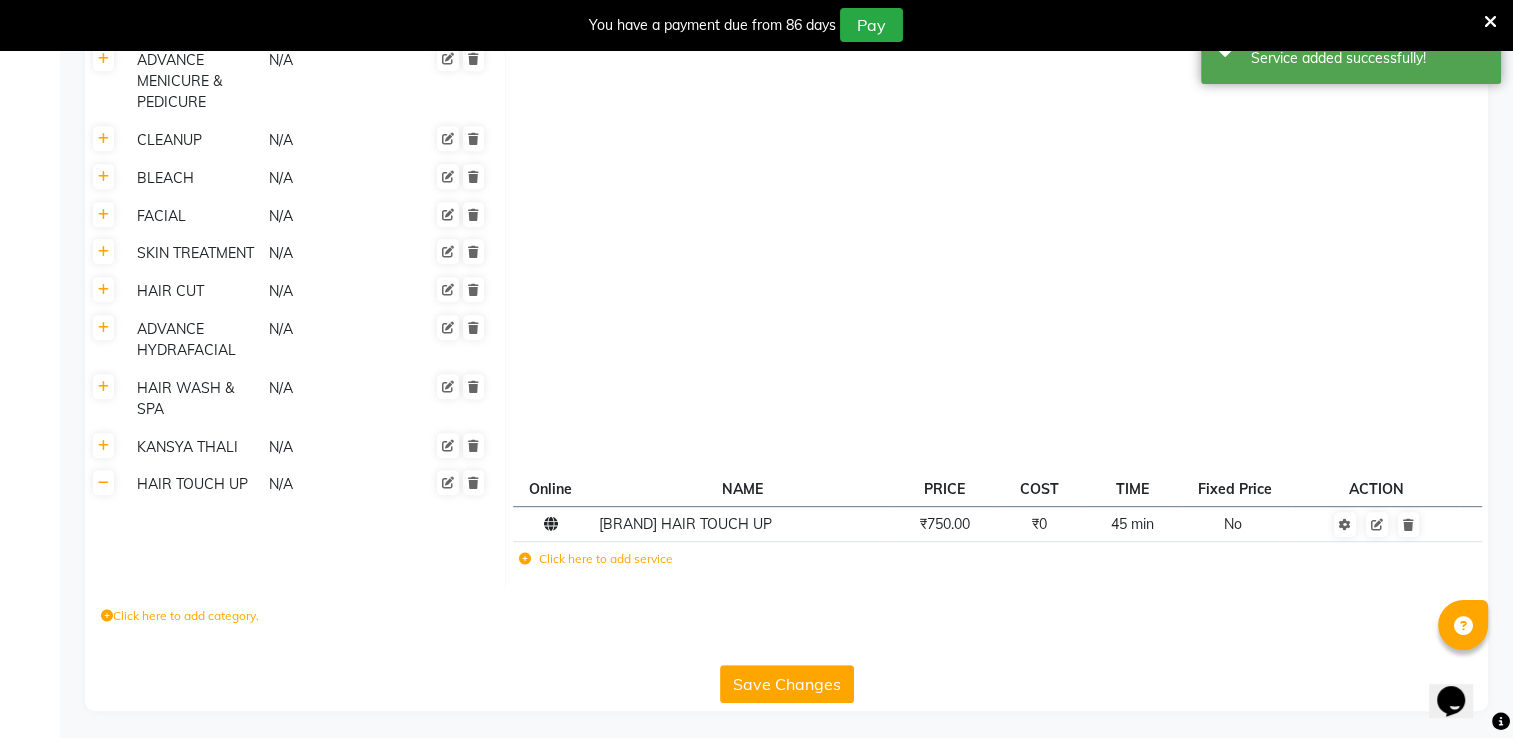 scroll, scrollTop: 883, scrollLeft: 0, axis: vertical 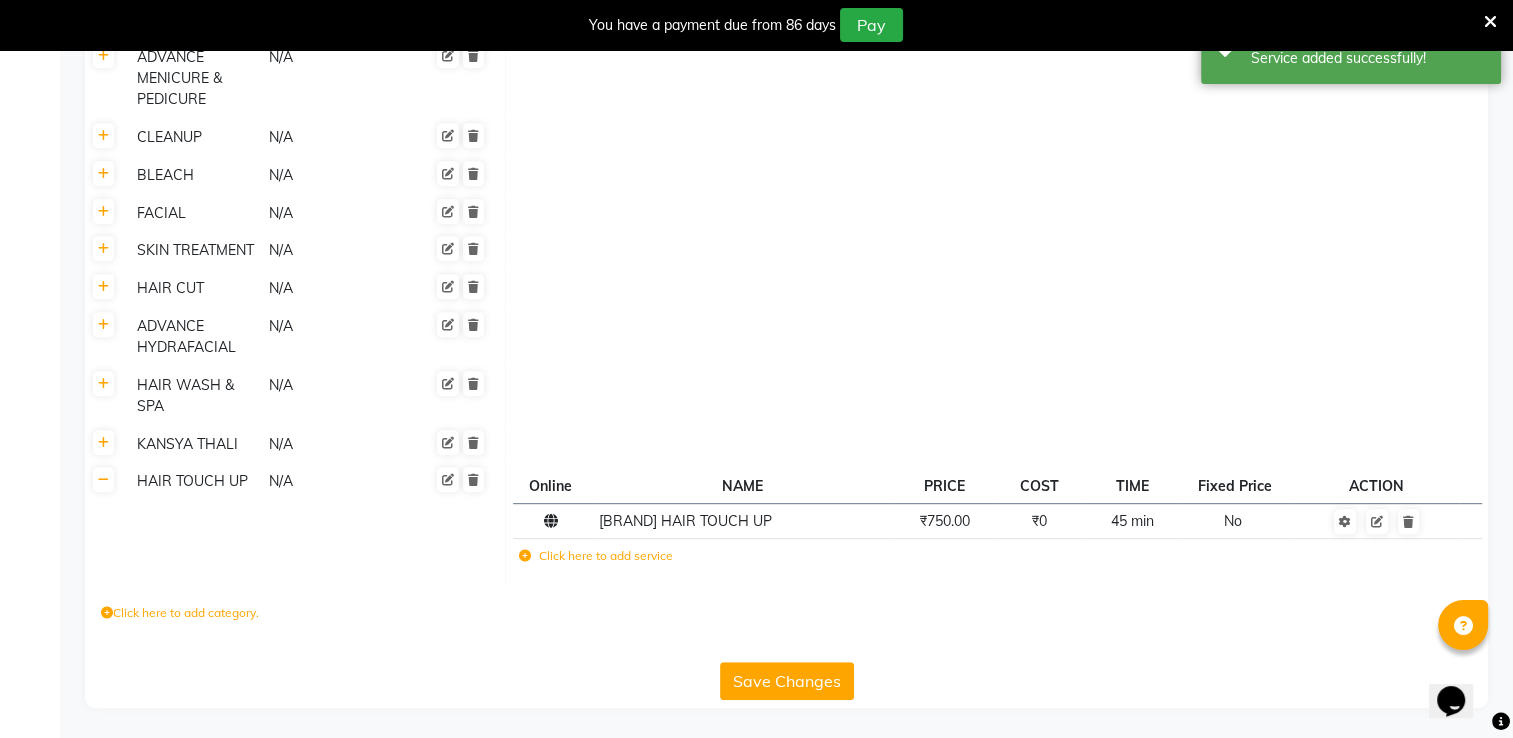 click on "Click here to add service" 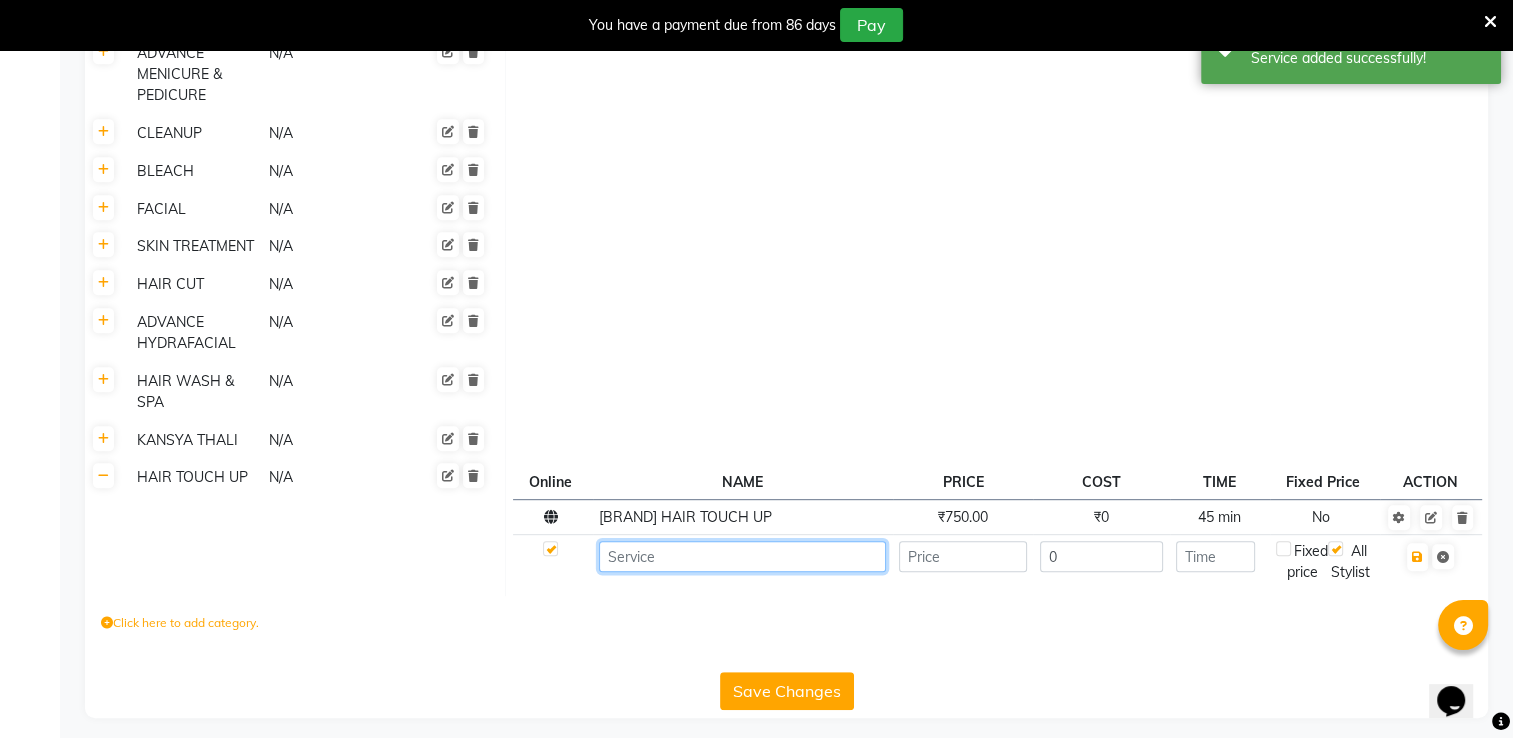 click 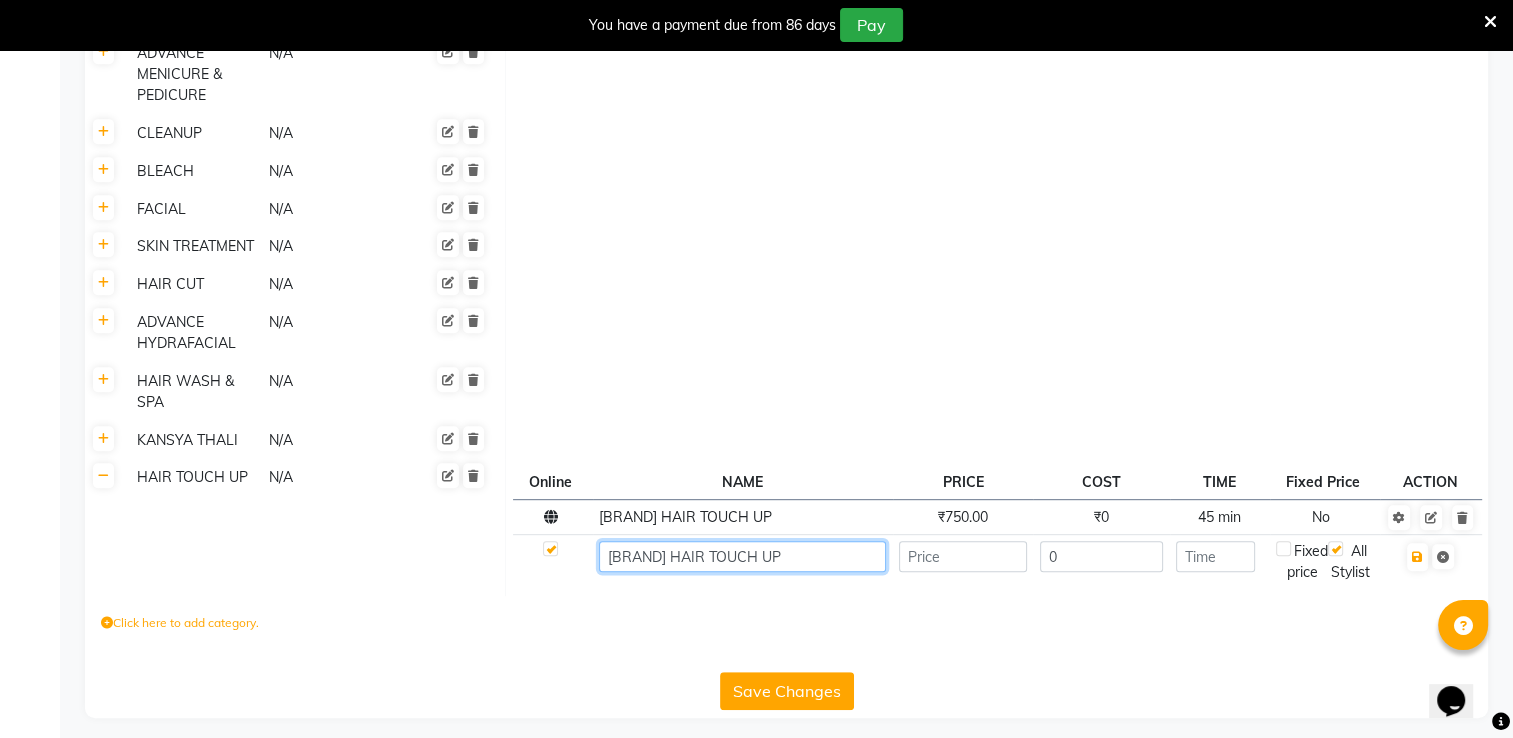 type on "[BRAND] HAIR TOUCH UP" 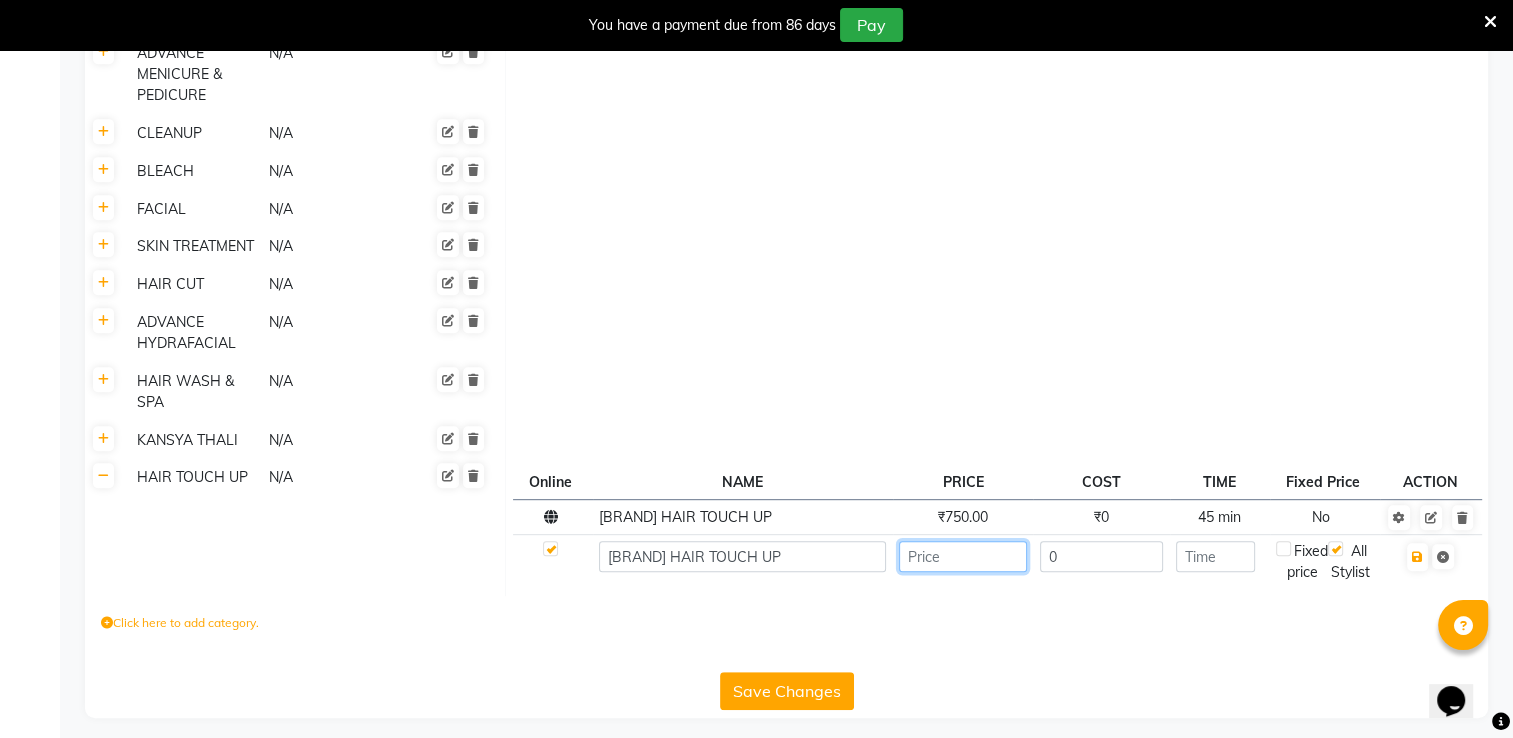 click 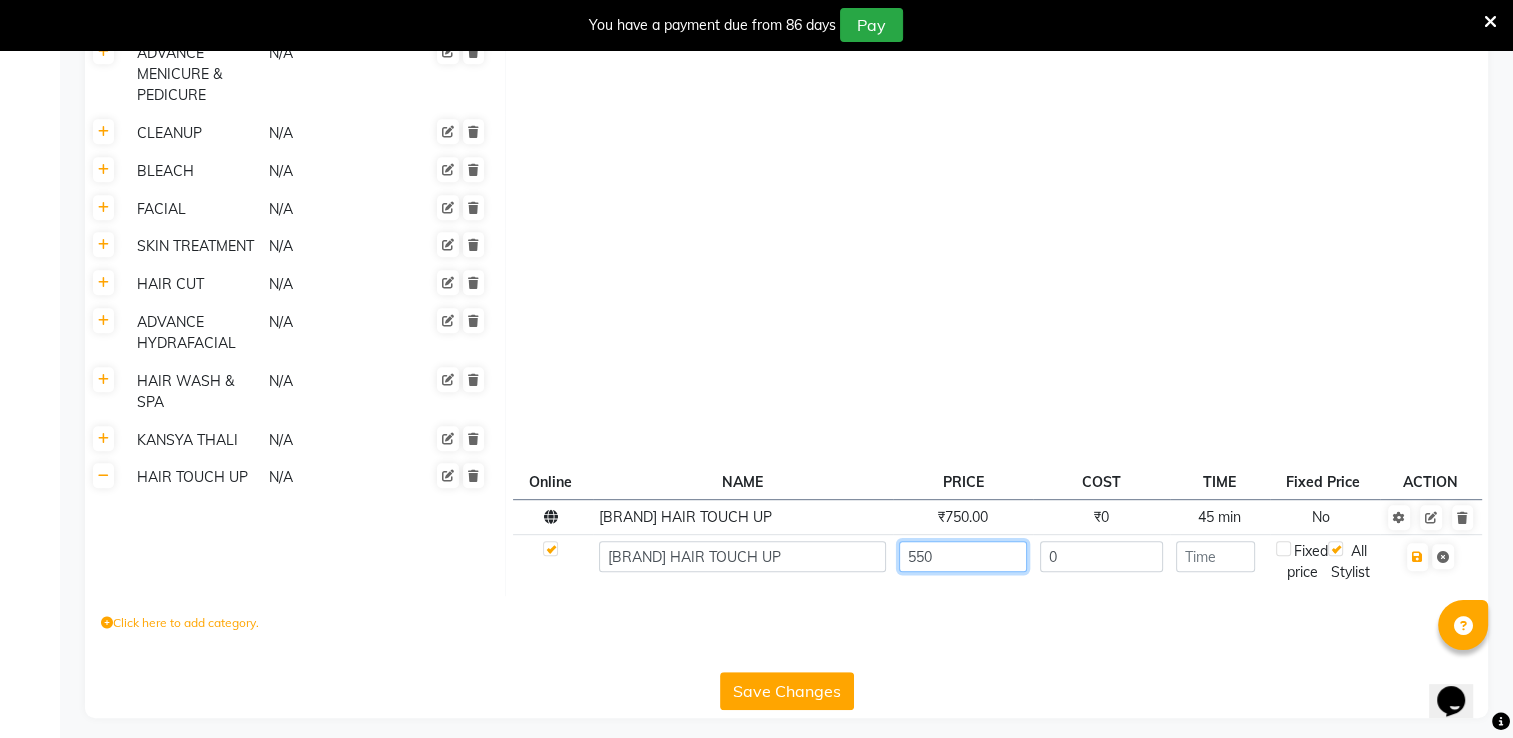 type on "550" 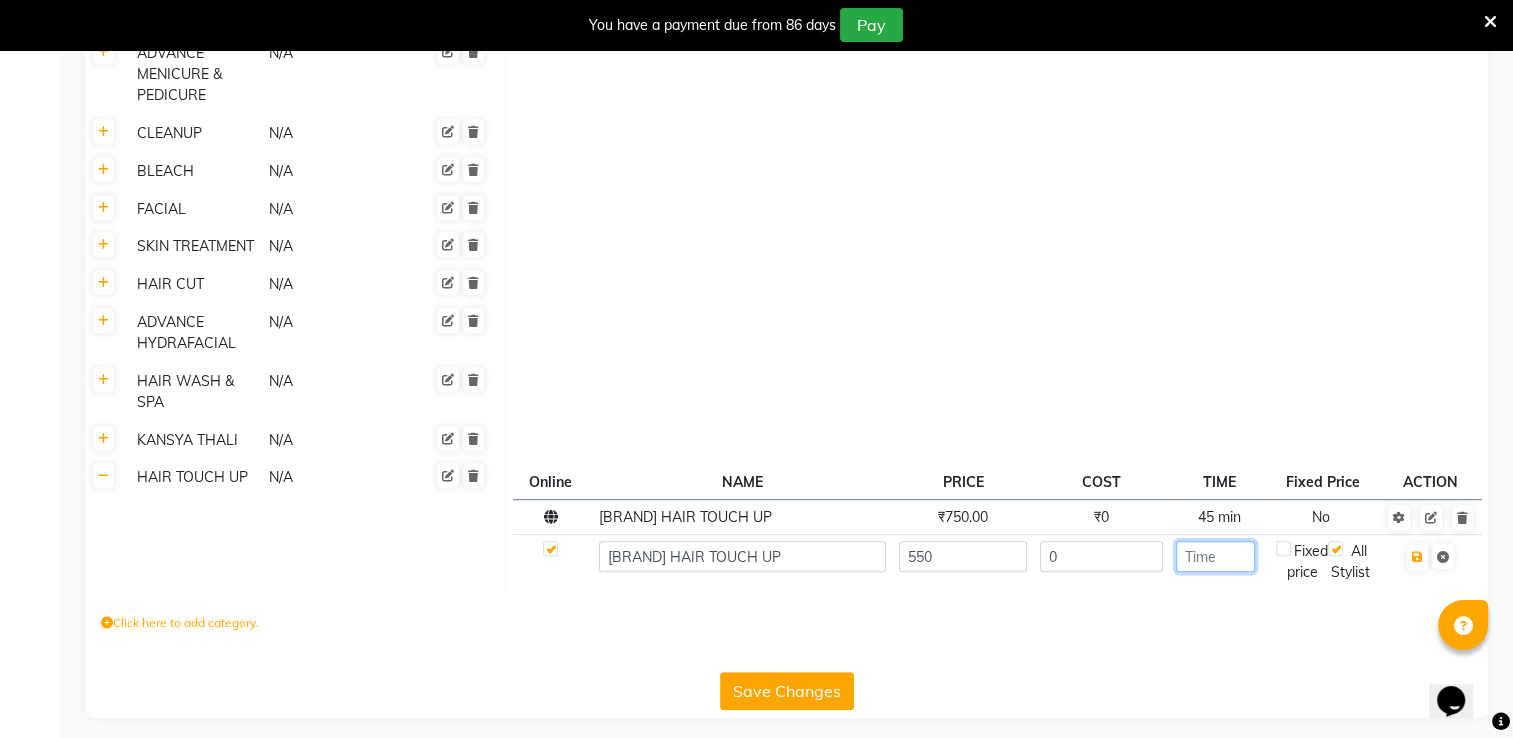 click 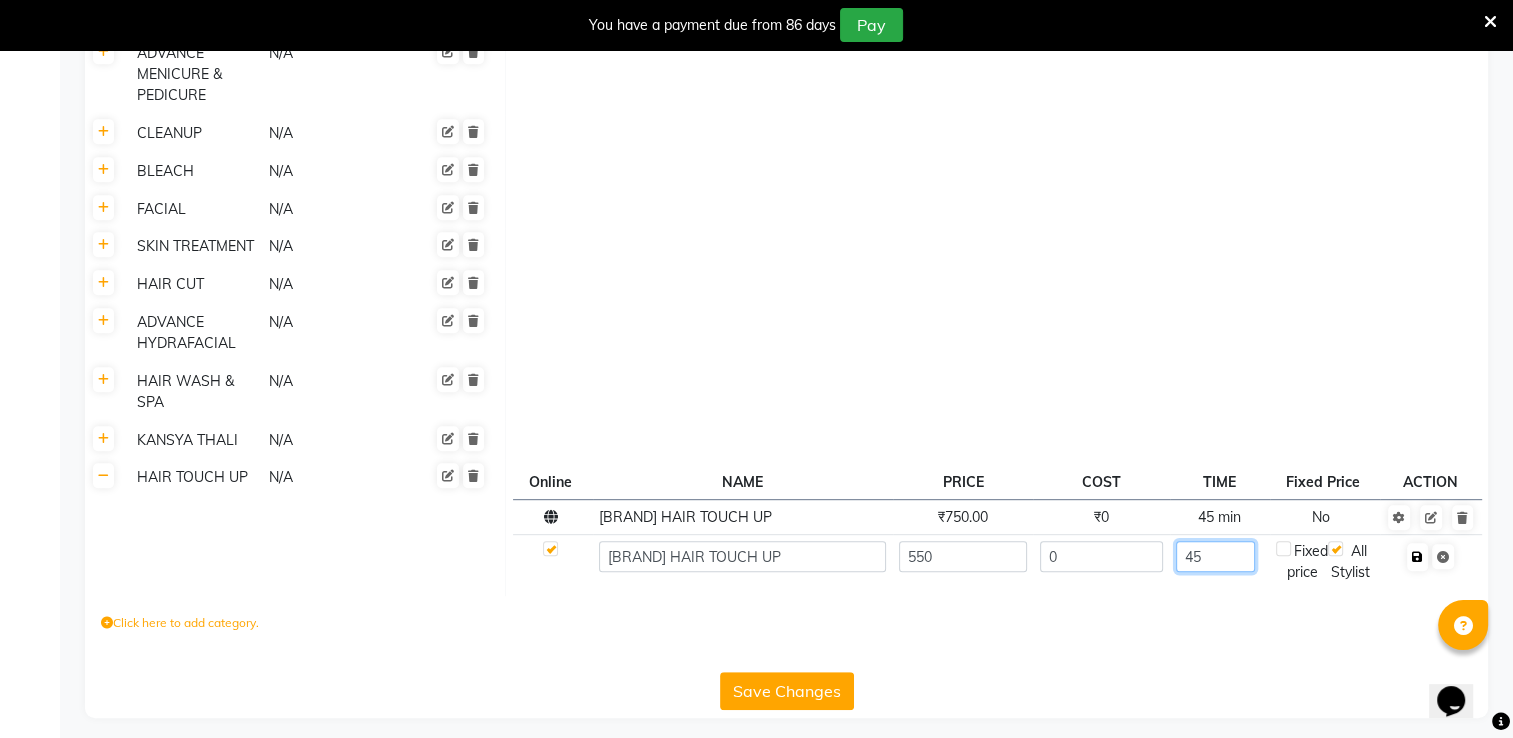 type on "45" 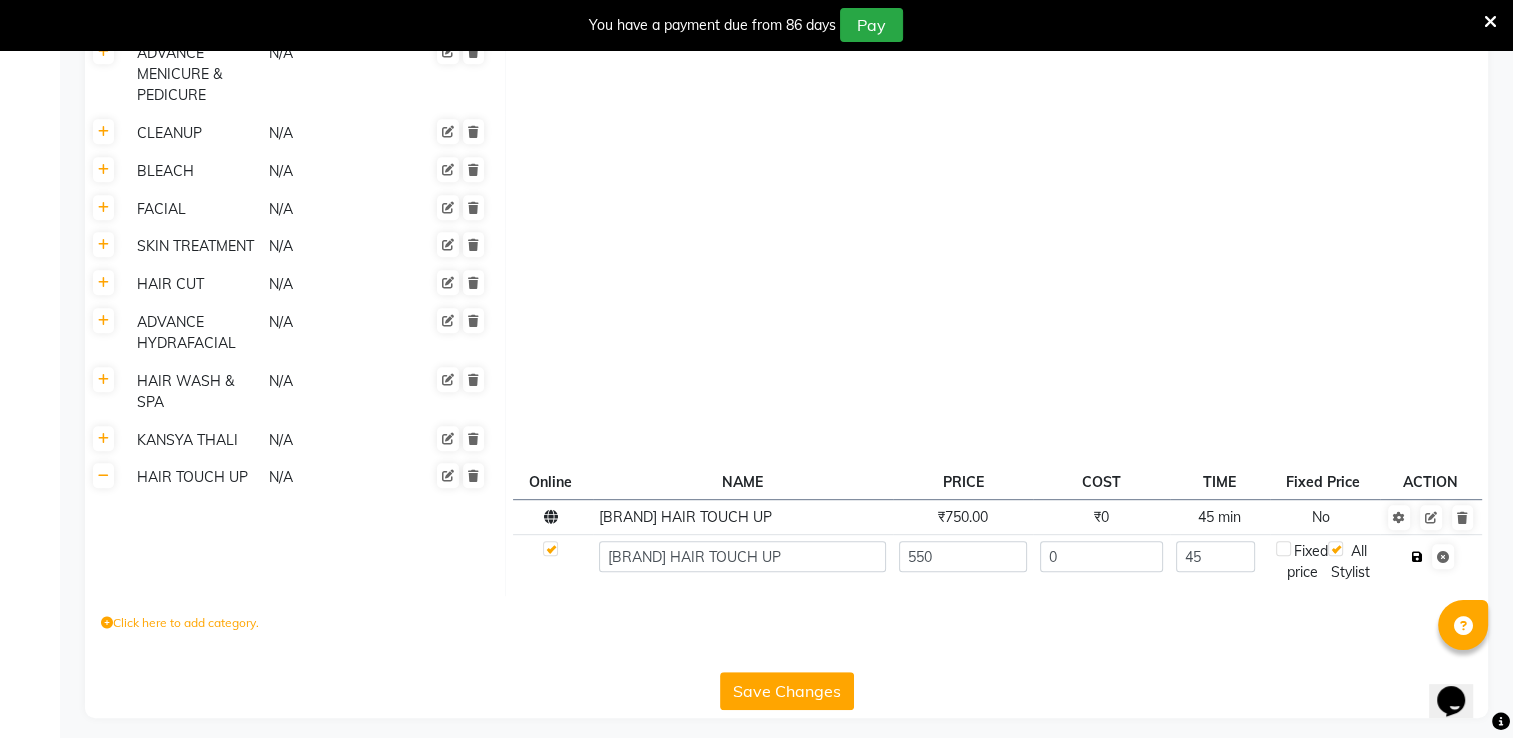 click at bounding box center (1417, 557) 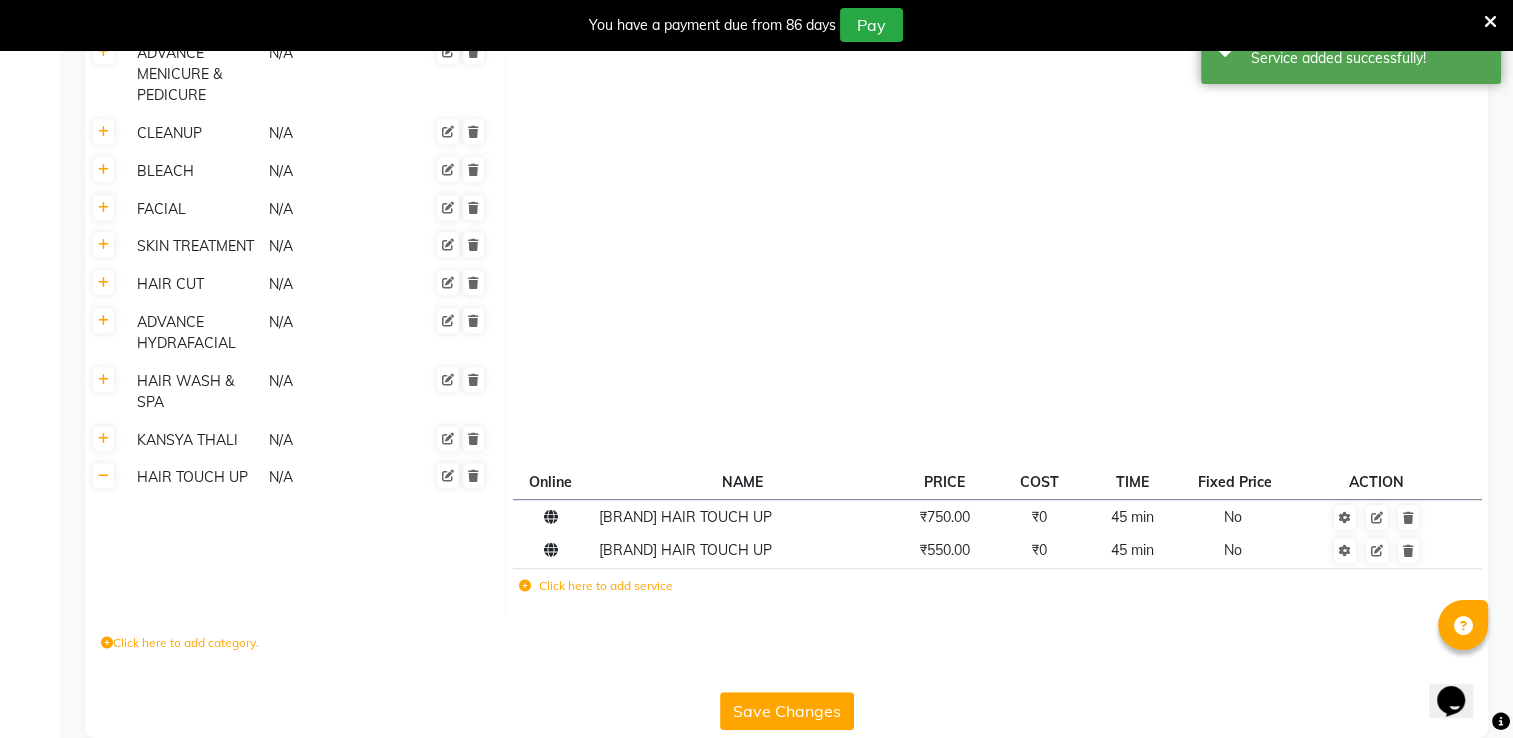 click on "Click here to add service" 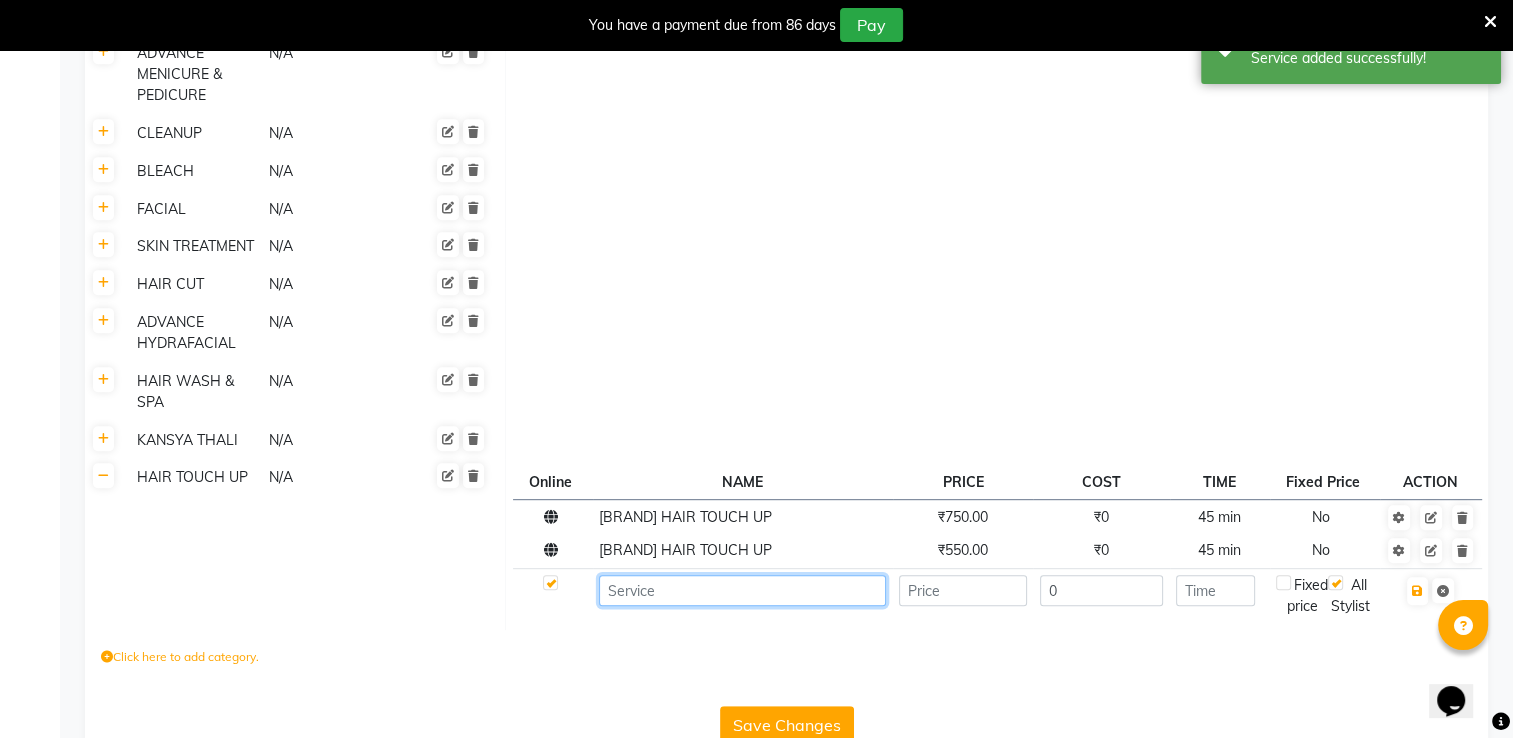 click 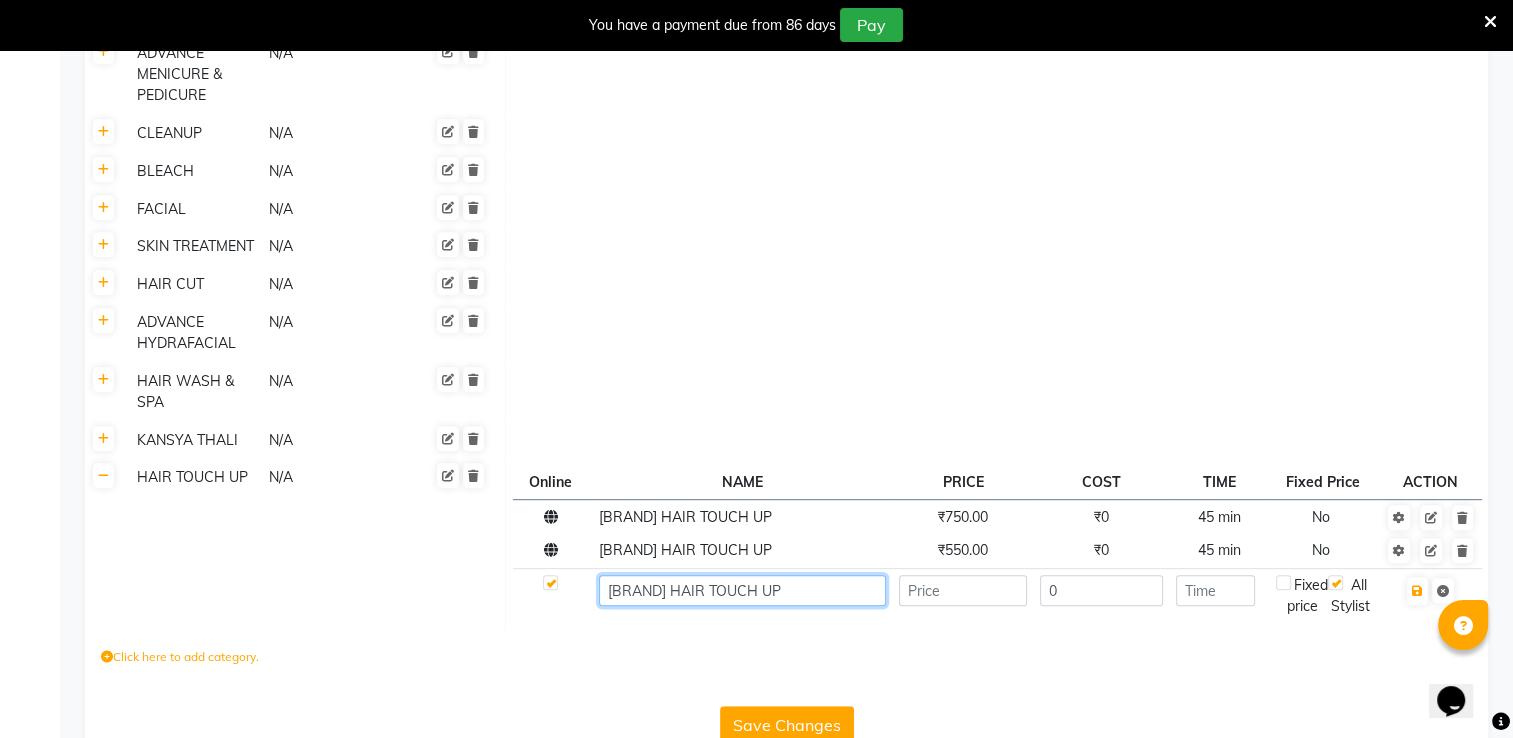 type on "[BRAND] HAIR TOUCH UP" 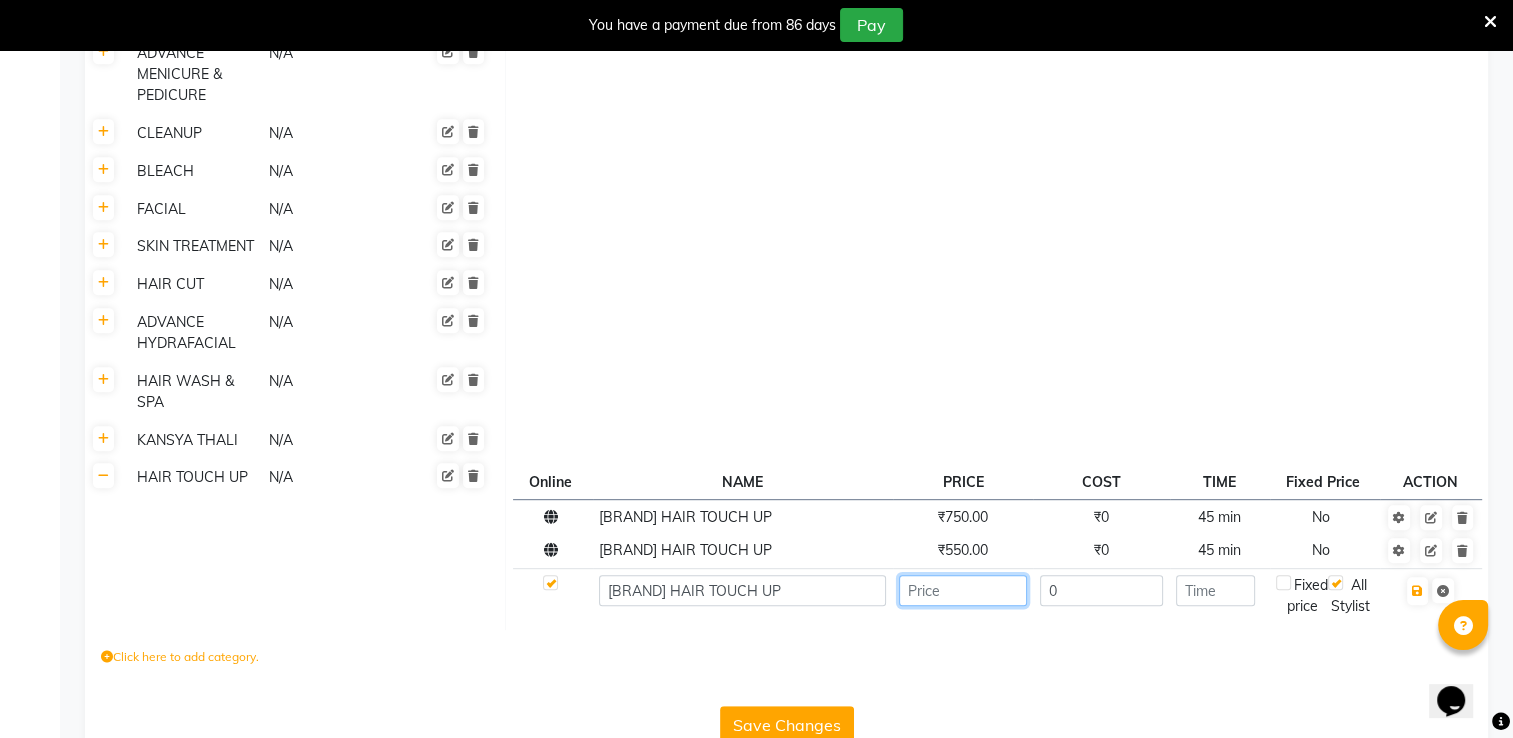 click 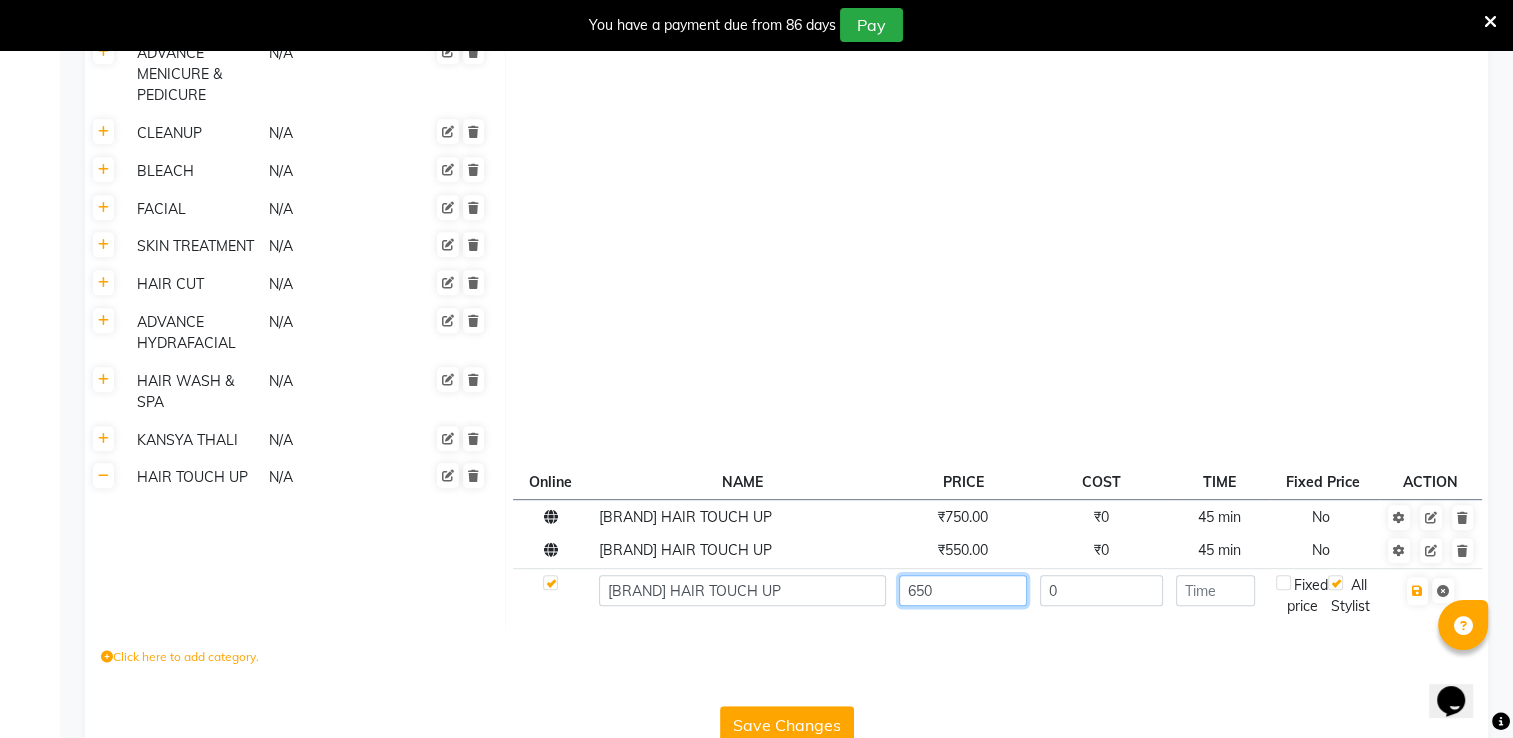 type on "650" 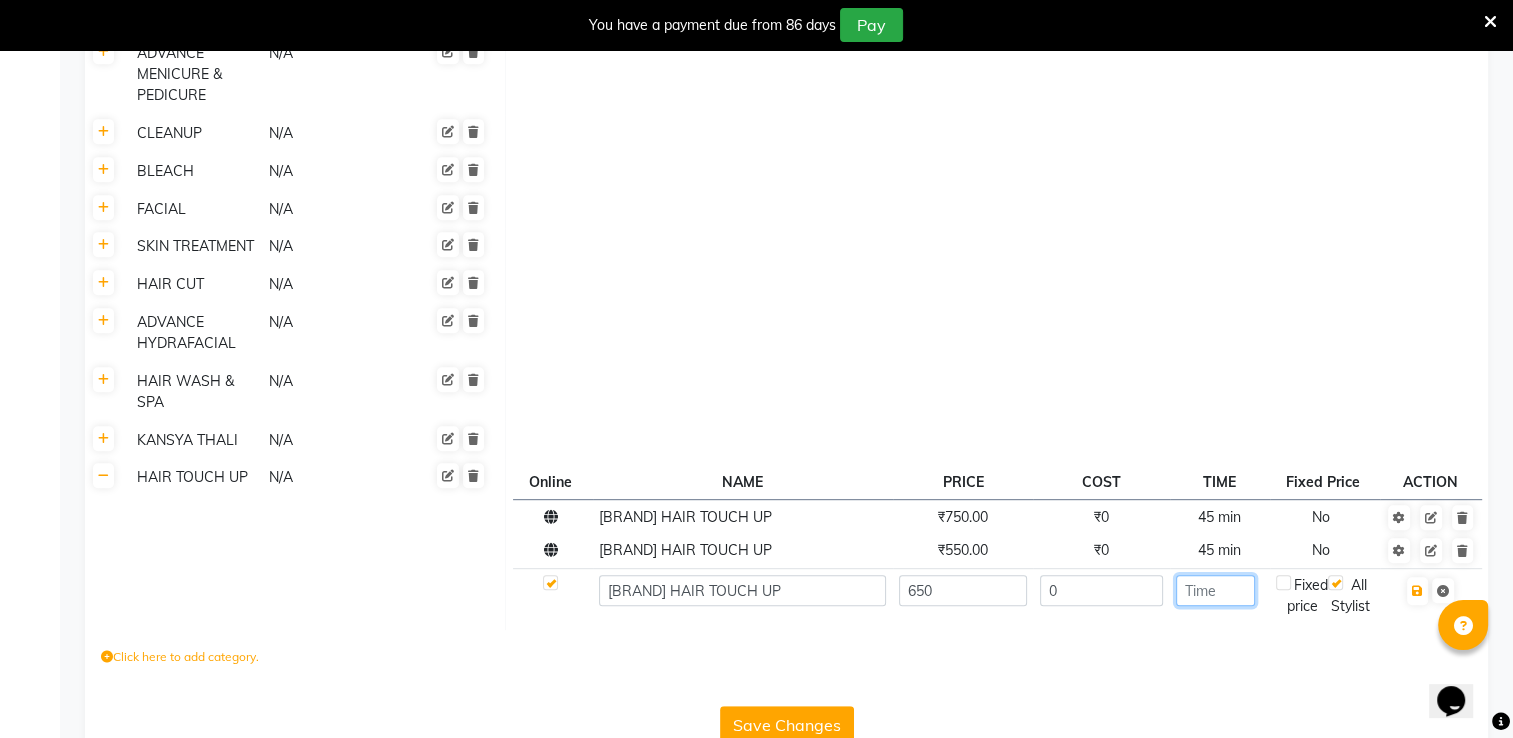 click 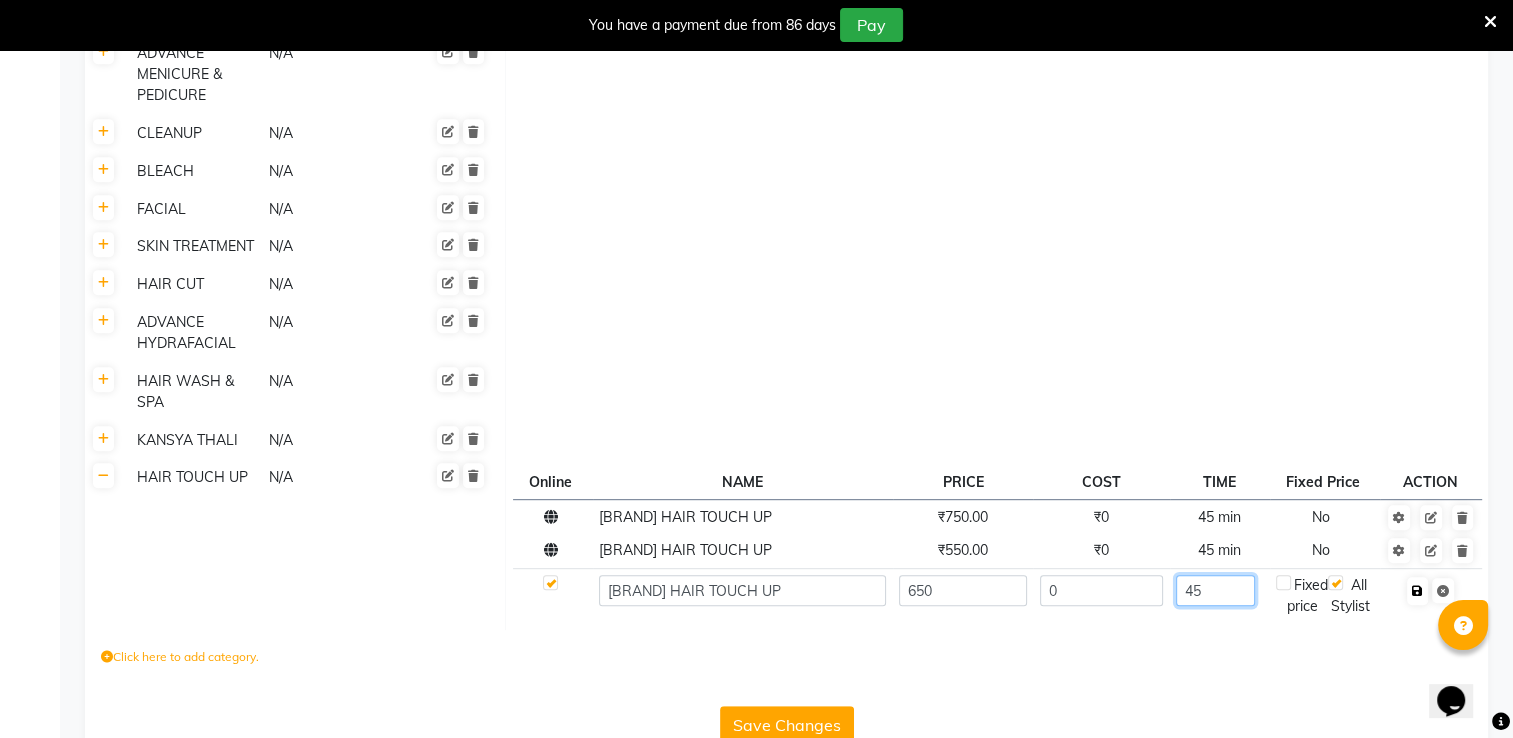 type on "45" 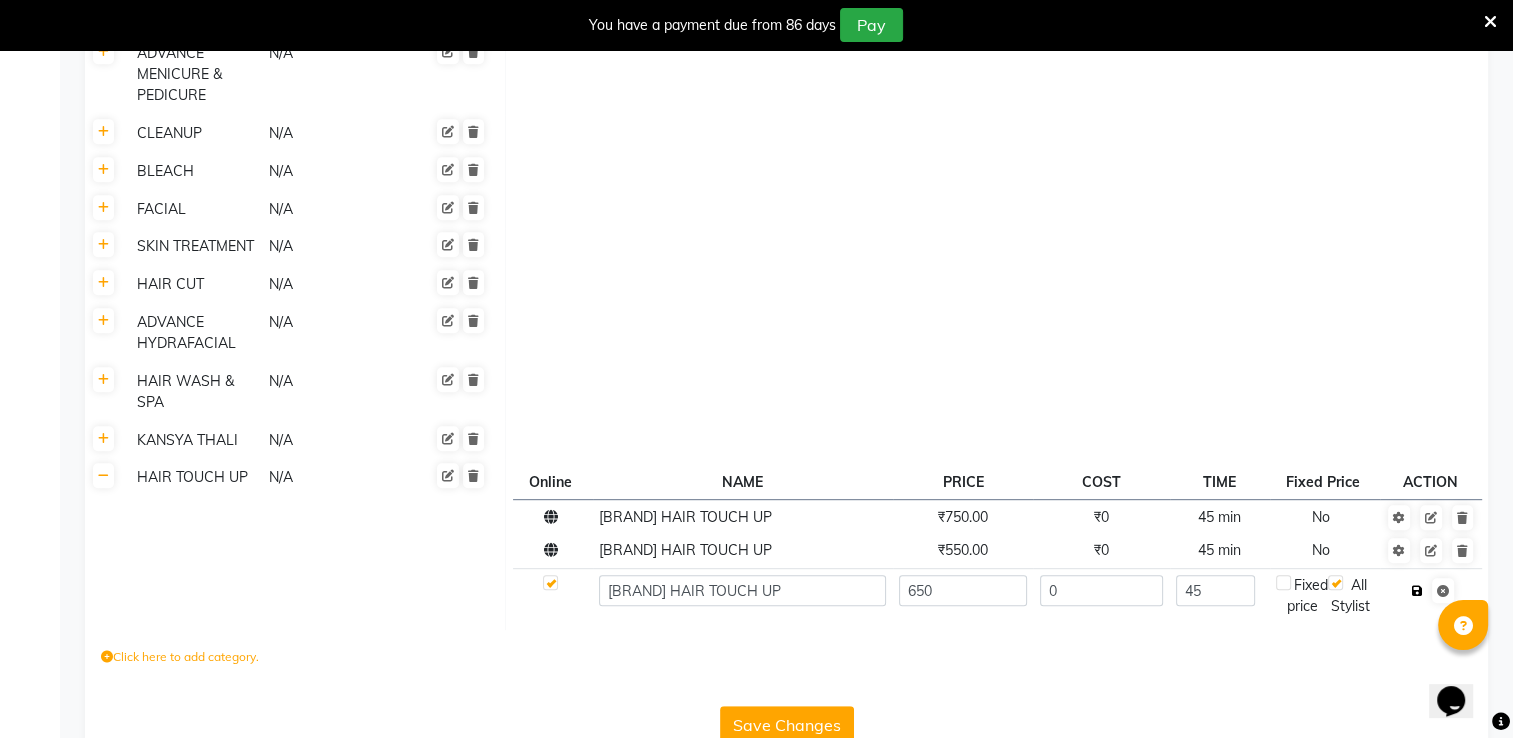click at bounding box center (1417, 591) 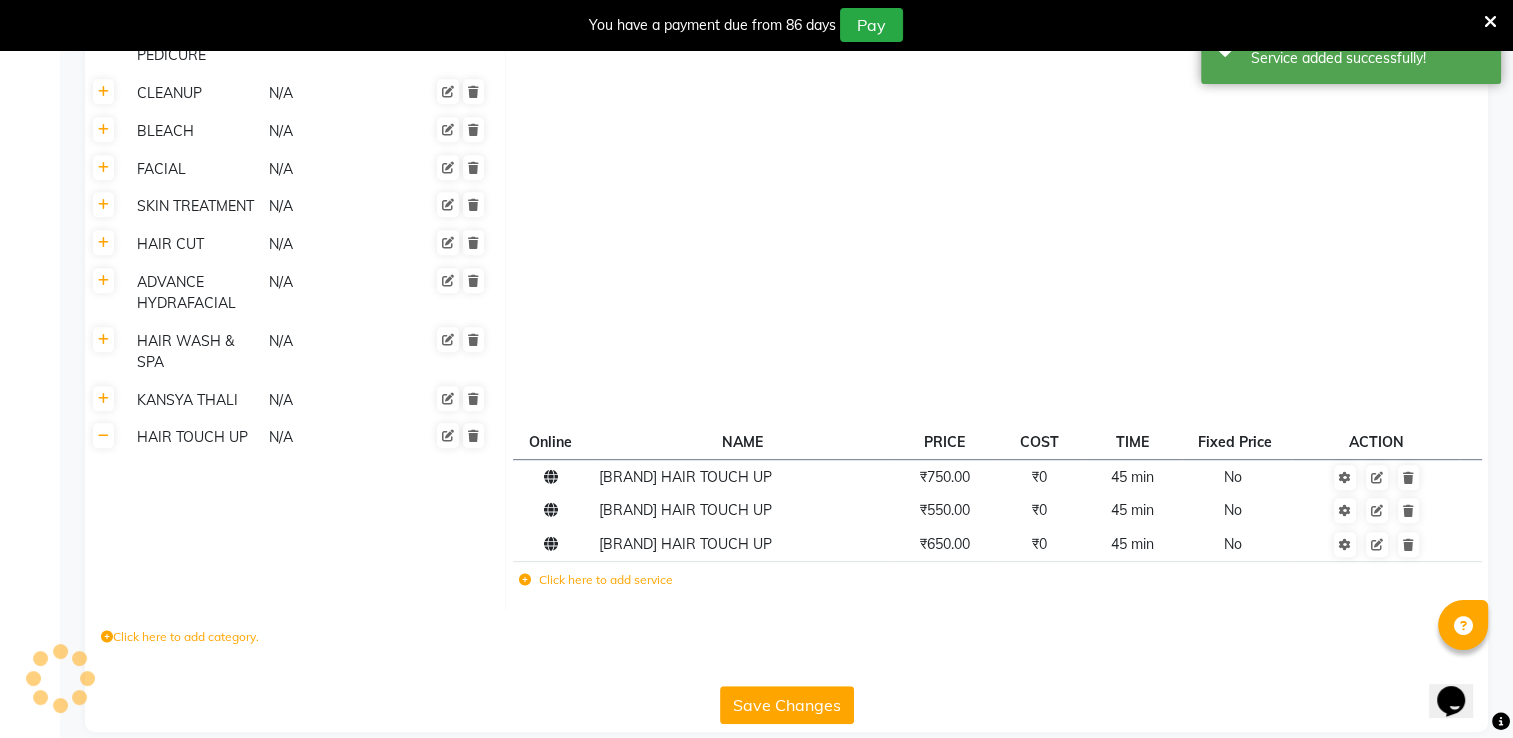 scroll, scrollTop: 951, scrollLeft: 0, axis: vertical 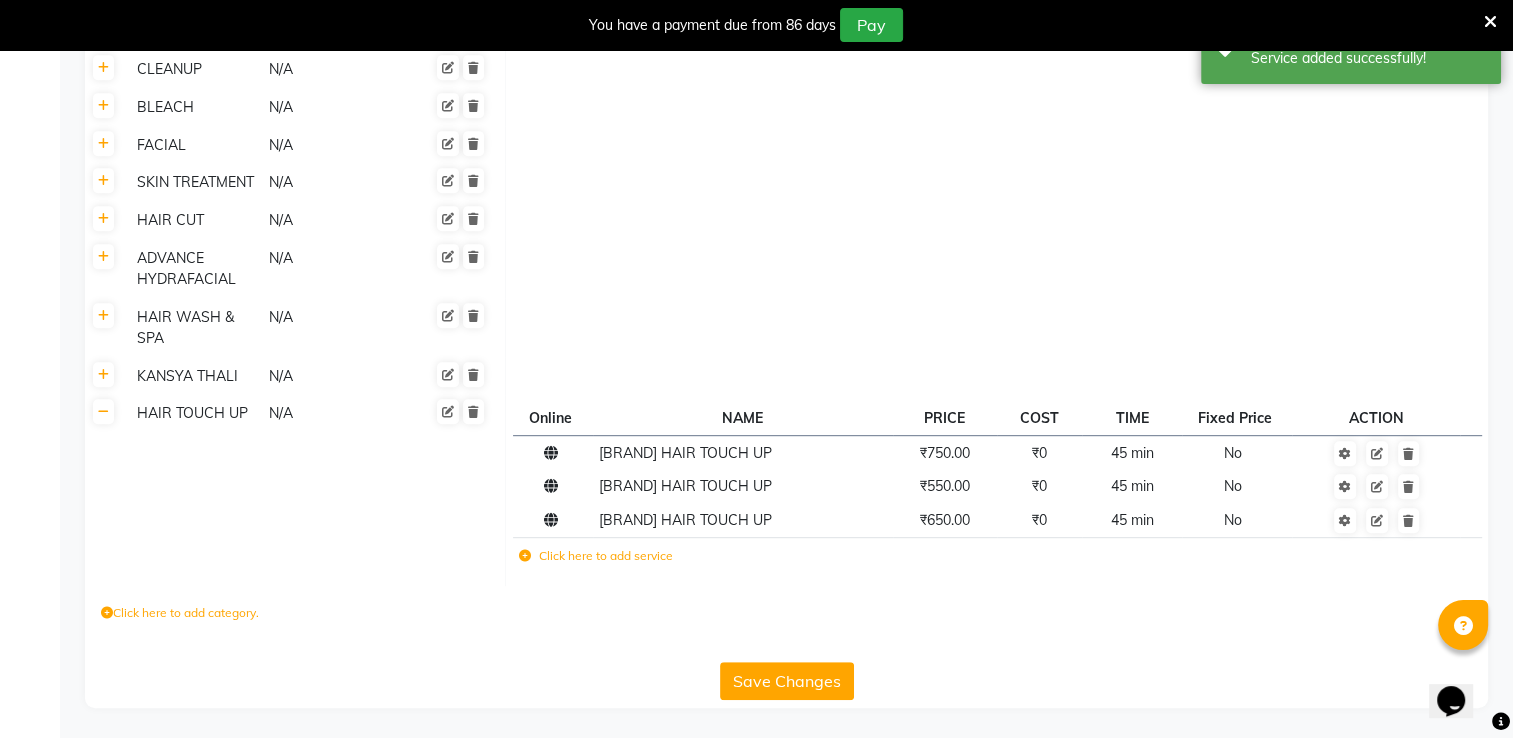 click on "Save Changes" 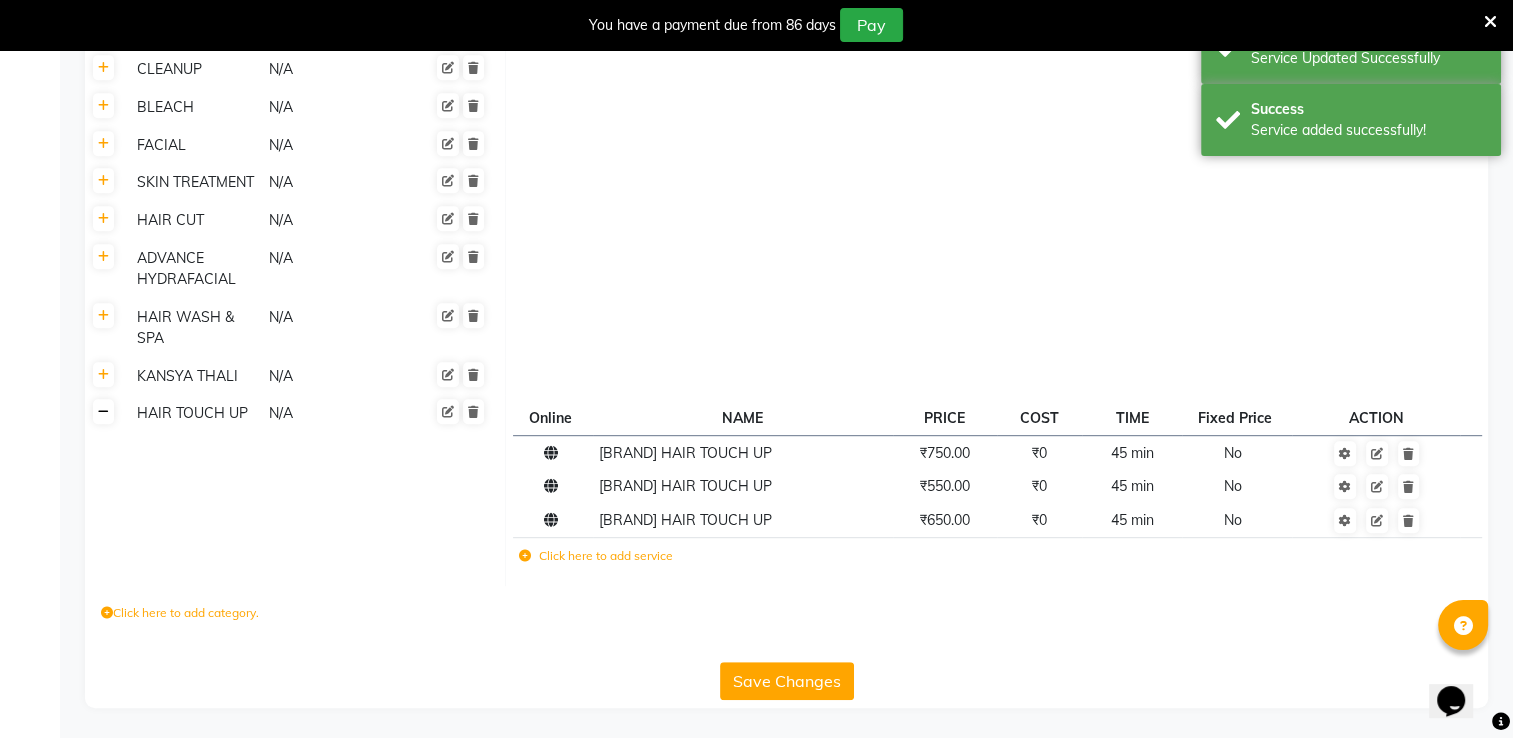 click 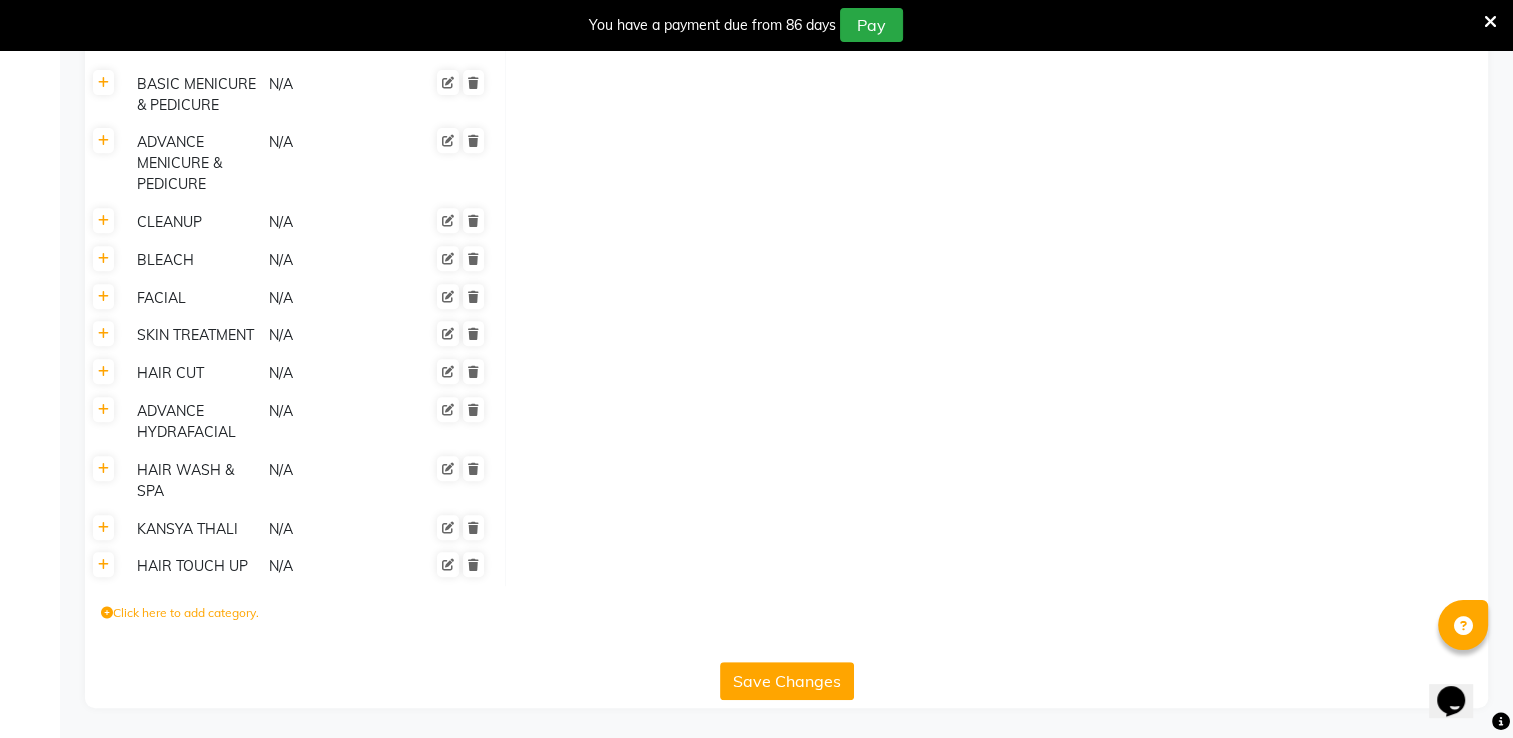 click 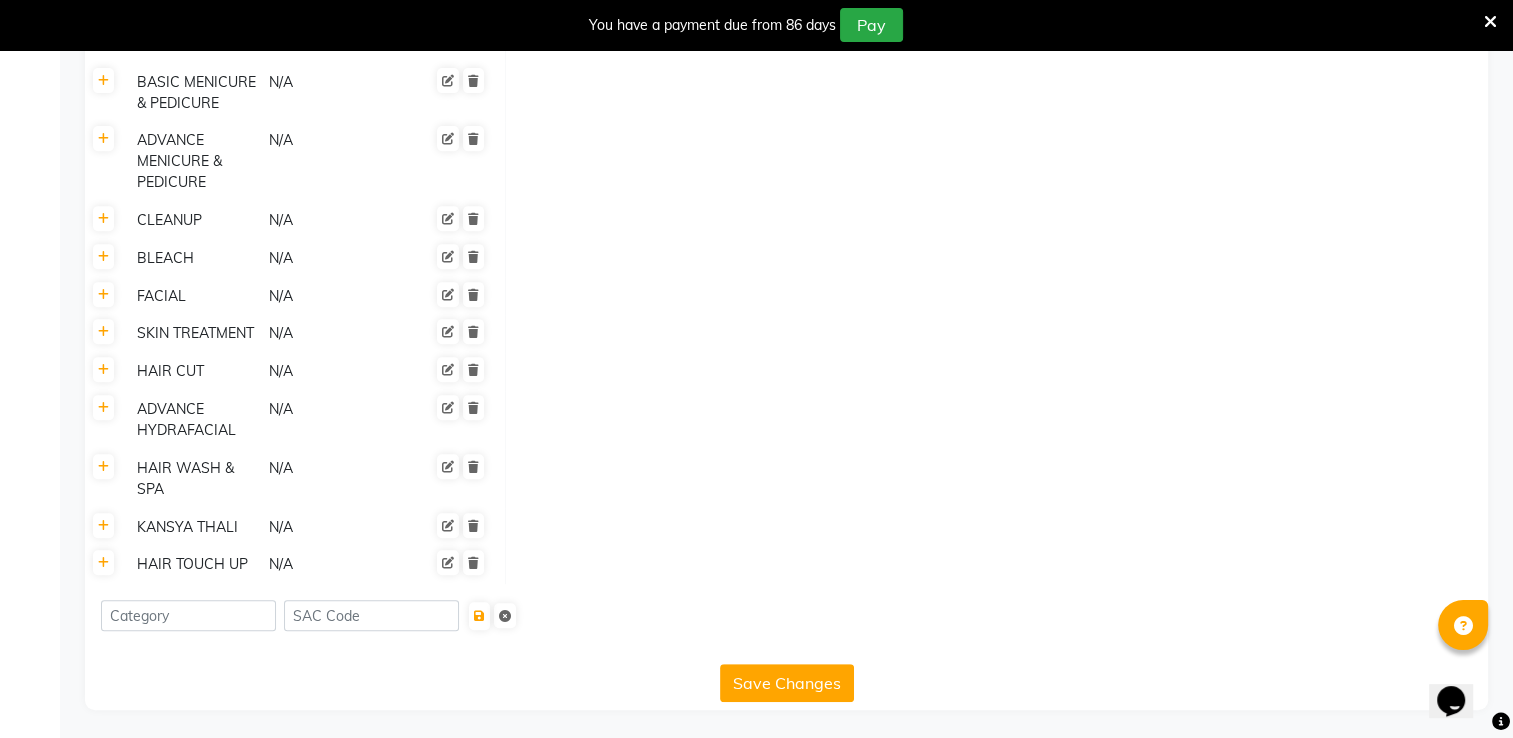 scroll, scrollTop: 799, scrollLeft: 0, axis: vertical 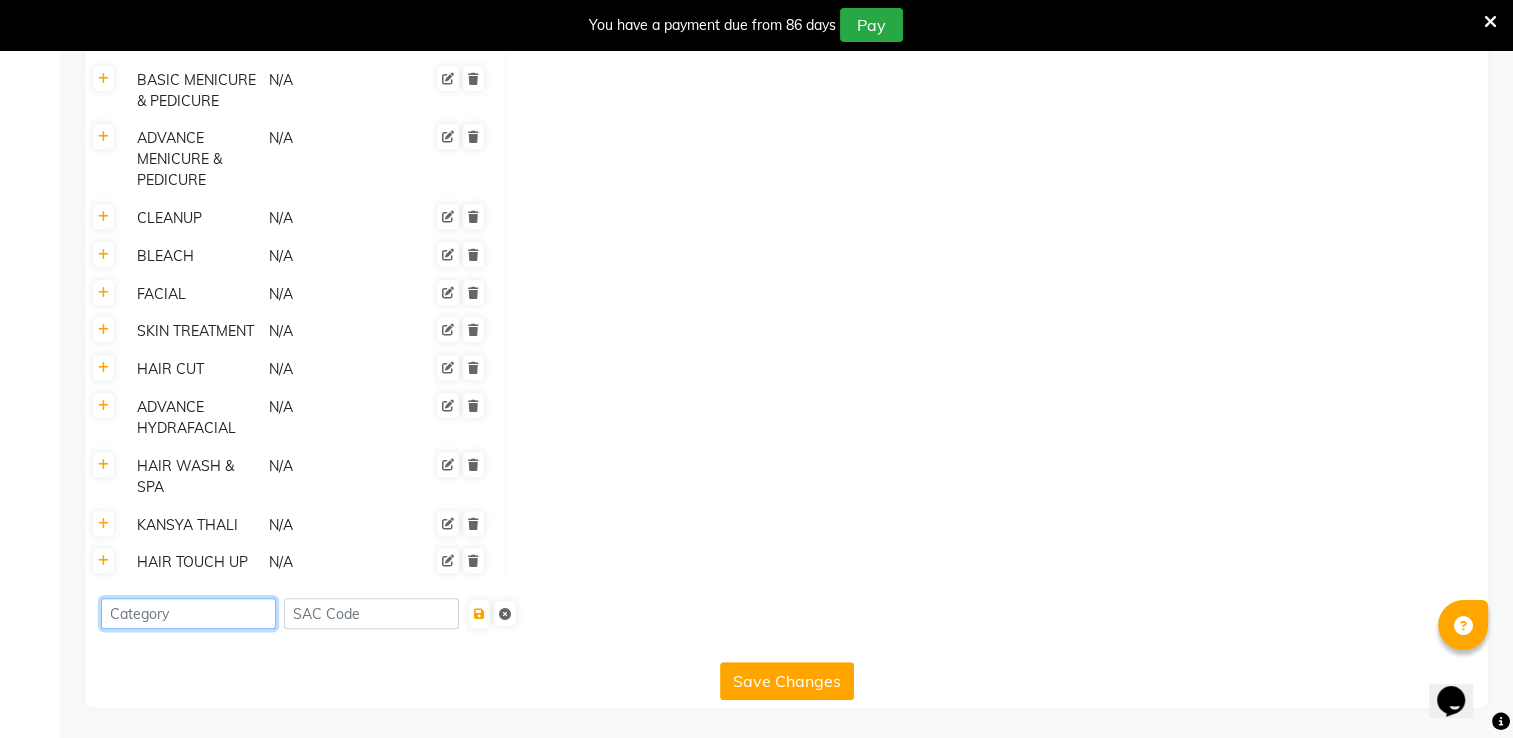 click 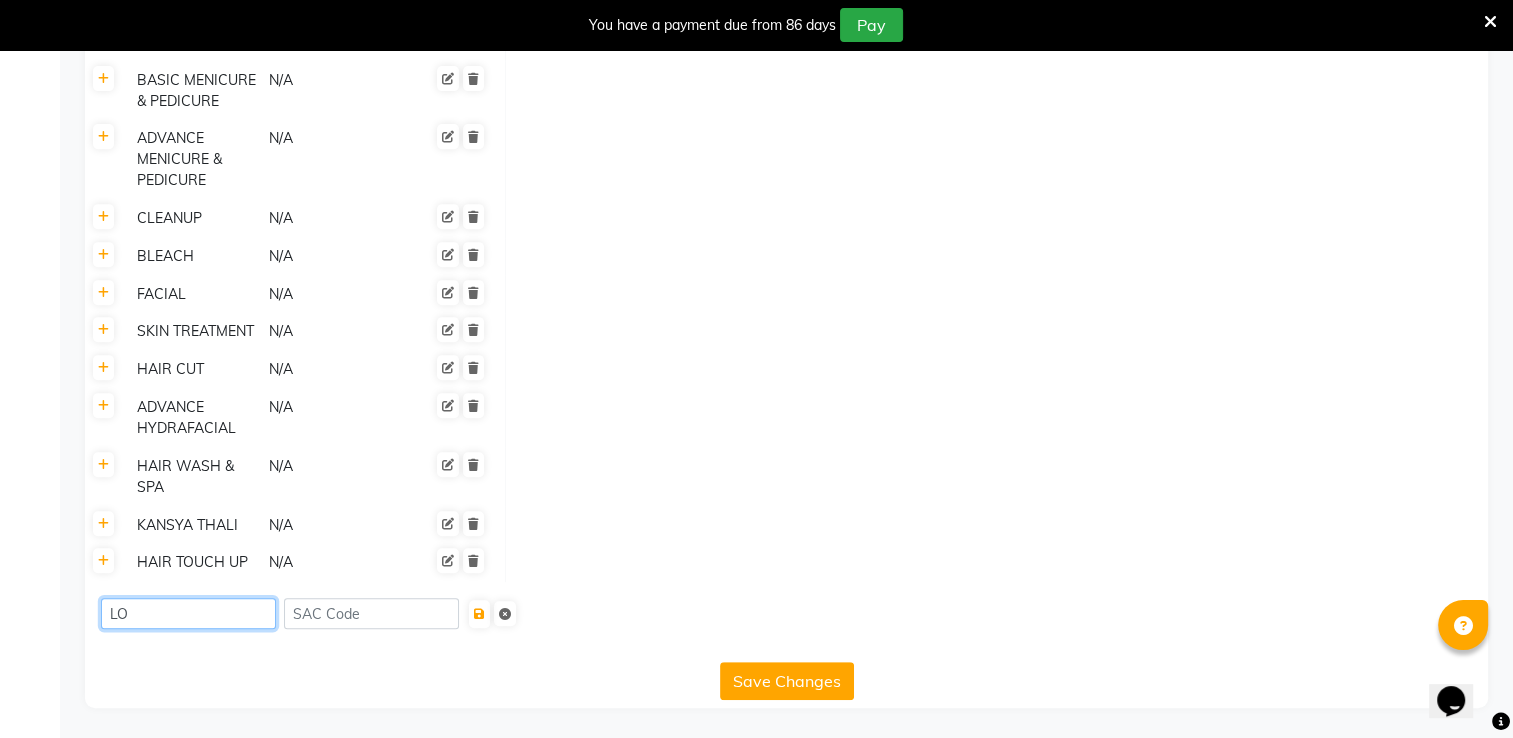 type on "L" 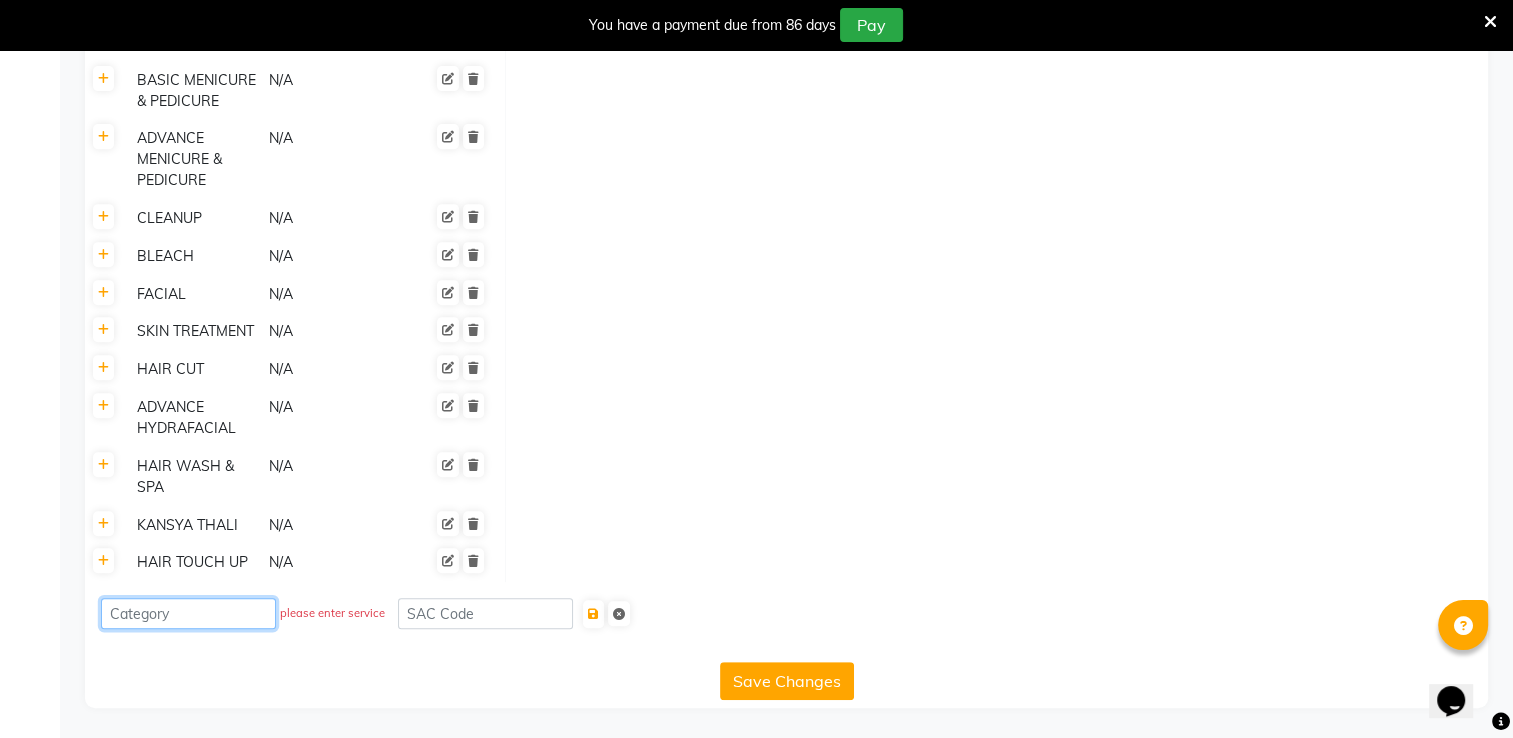 click 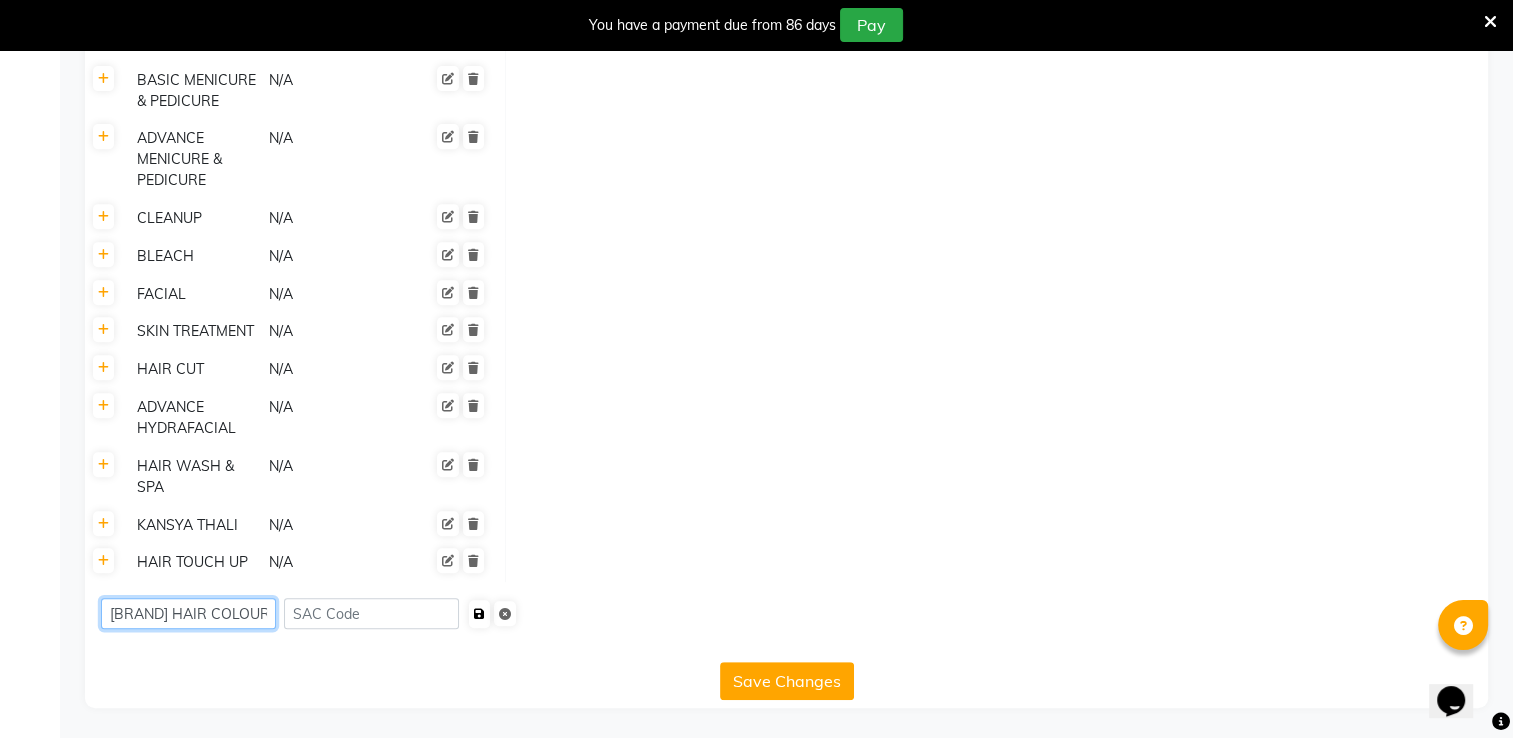 type on "[BRAND] HAIR COLOUR" 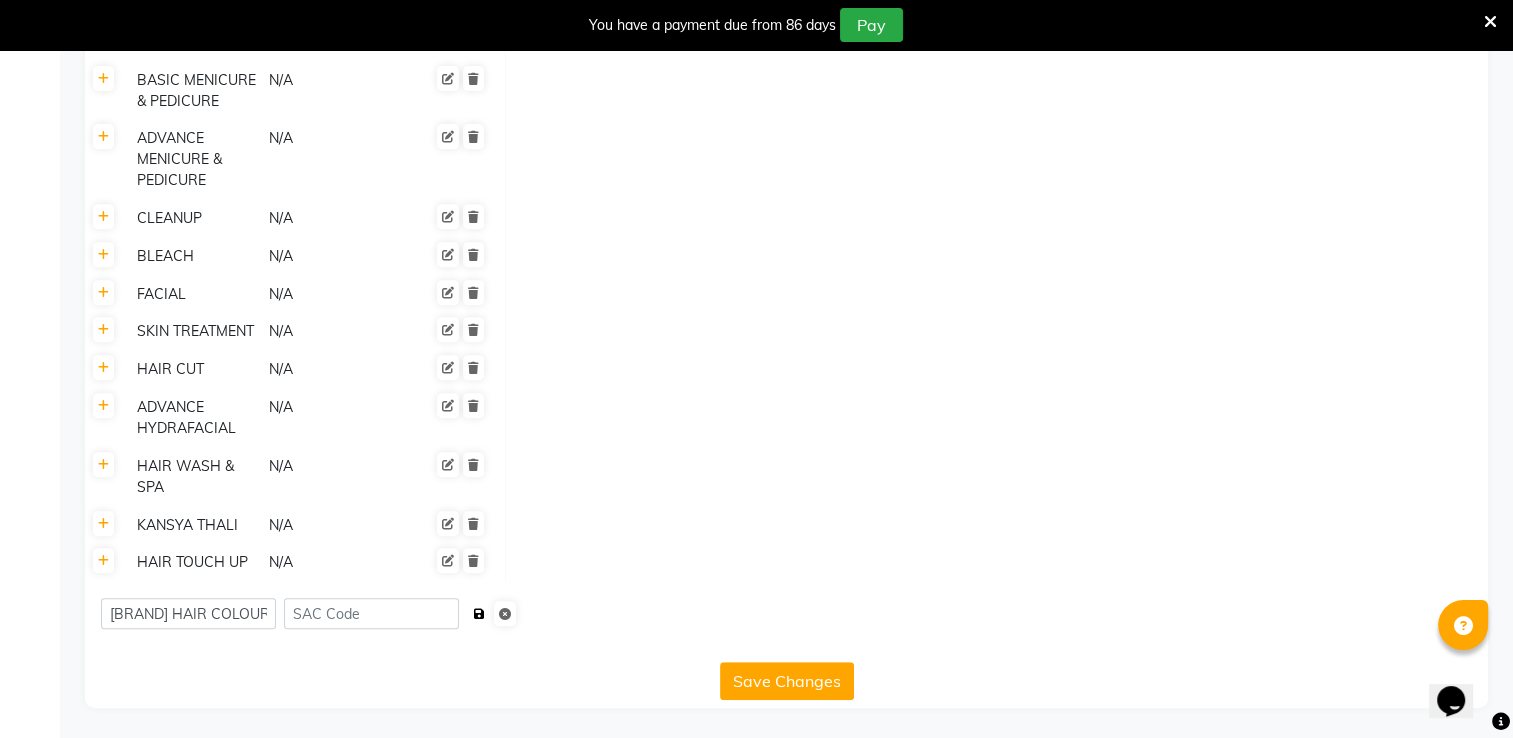 click at bounding box center [479, 614] 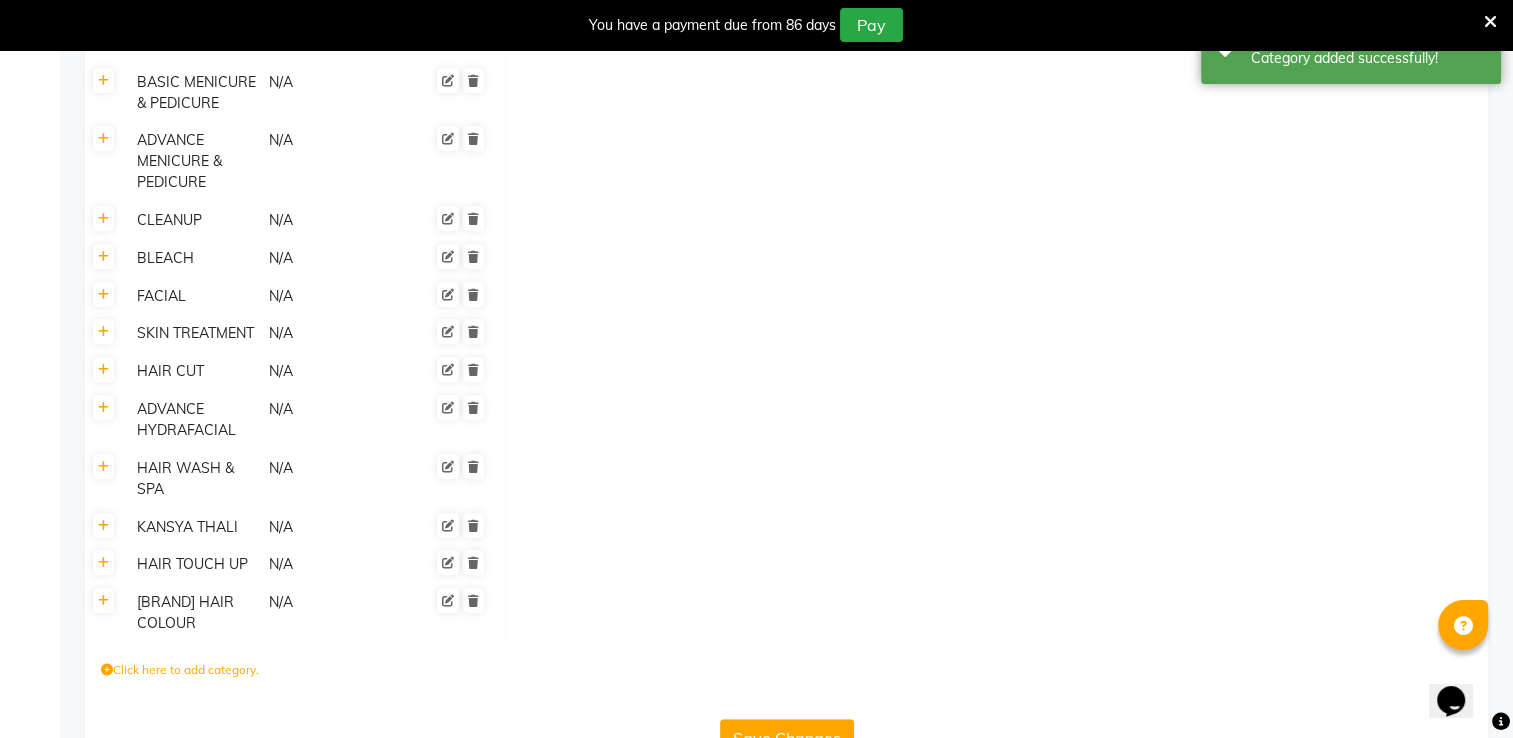 scroll, scrollTop: 799, scrollLeft: 0, axis: vertical 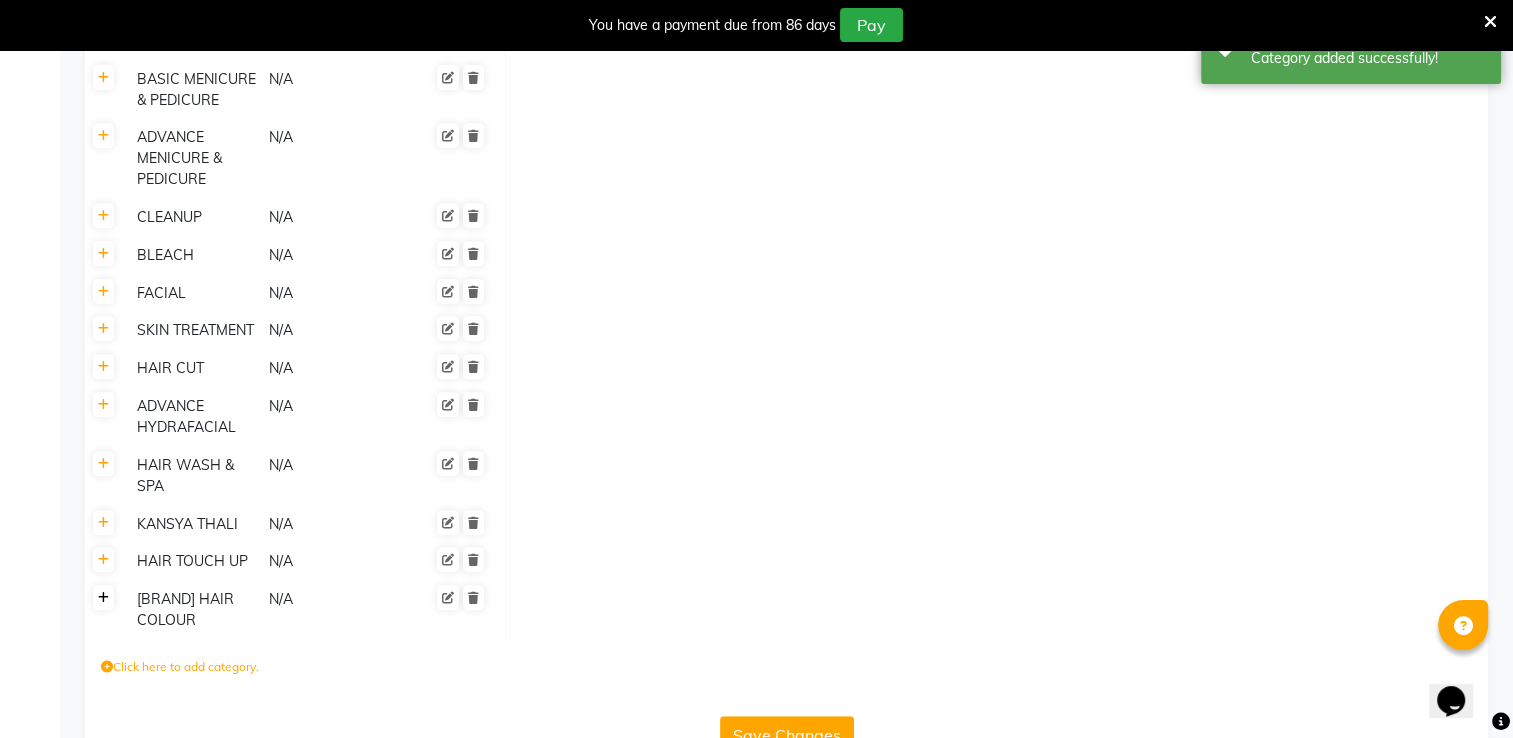 click 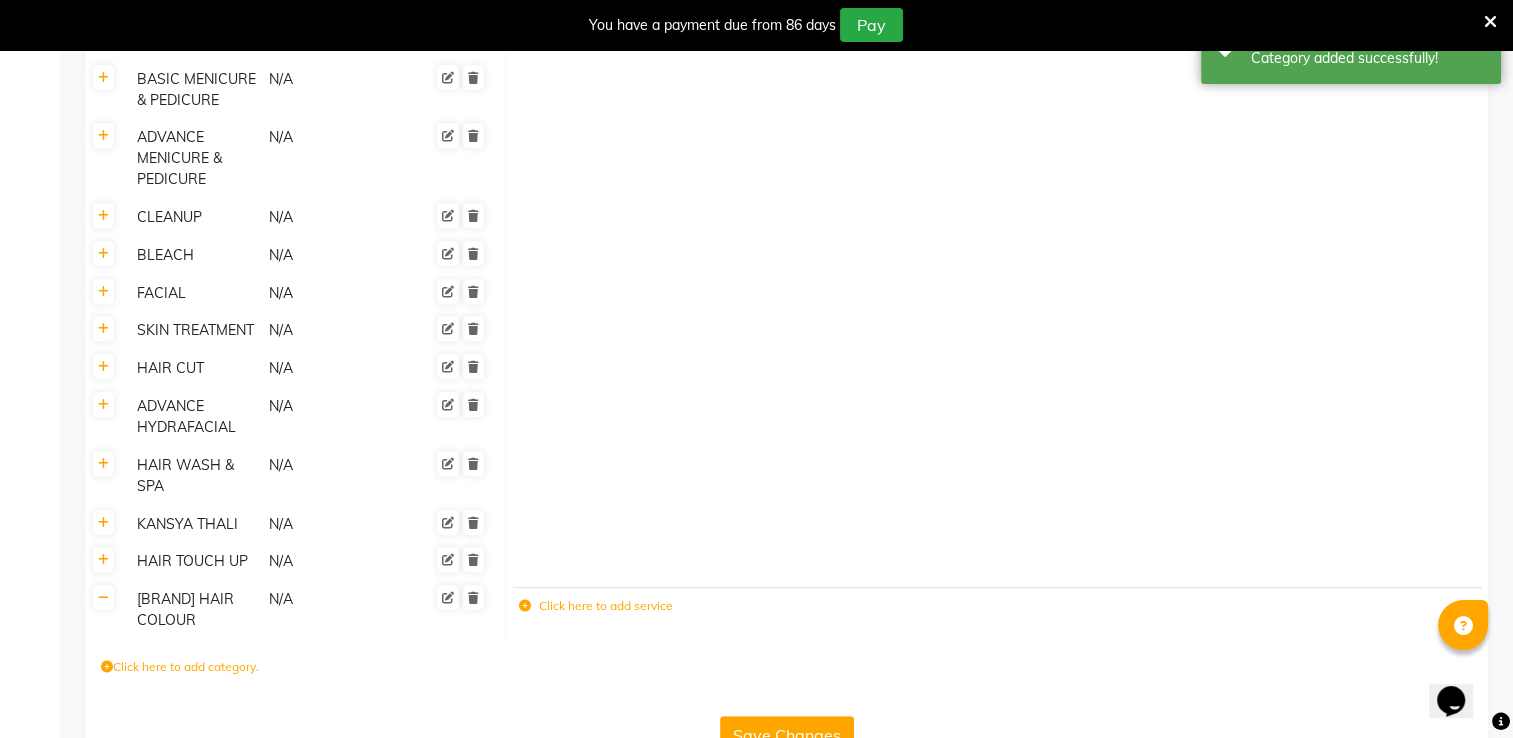 click on "Click here to add service" 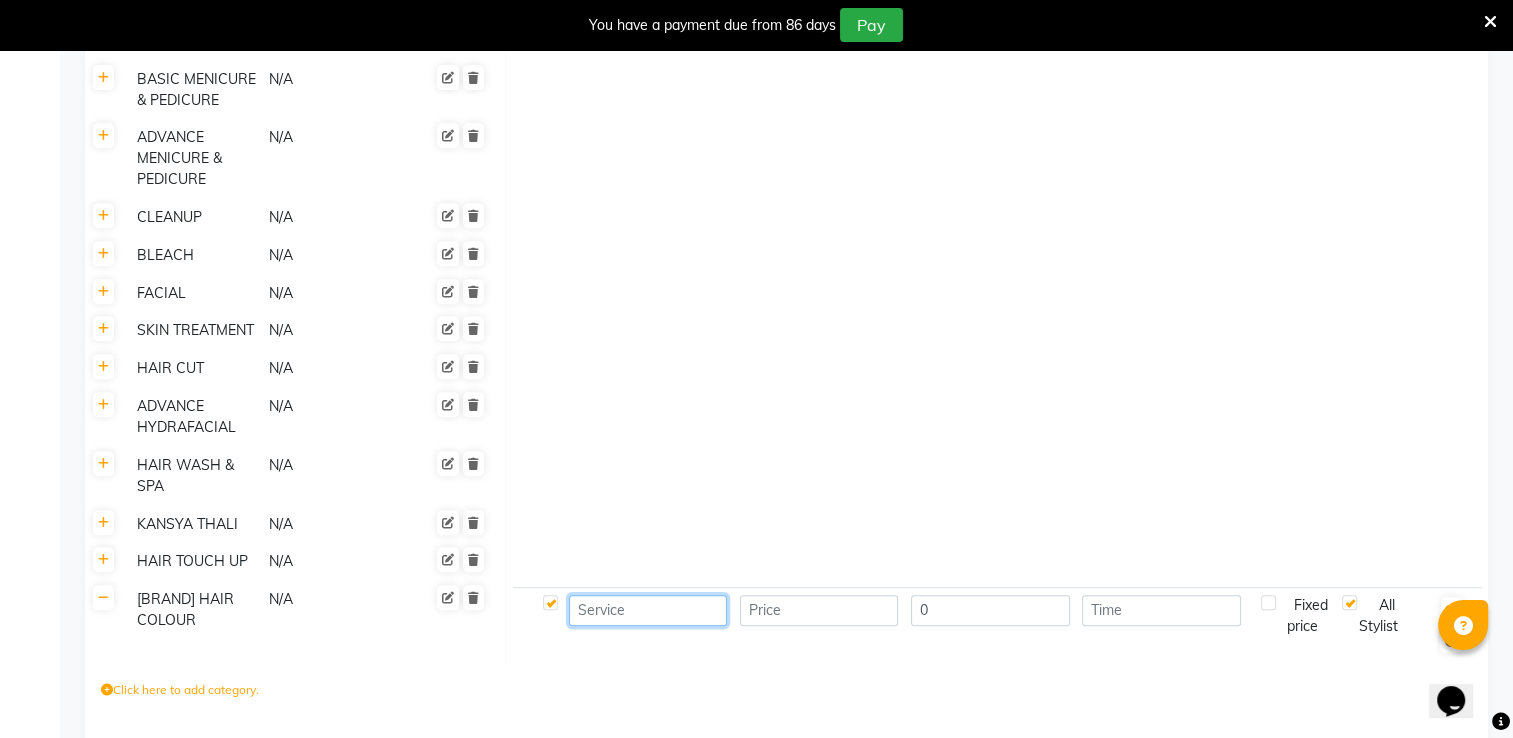 click 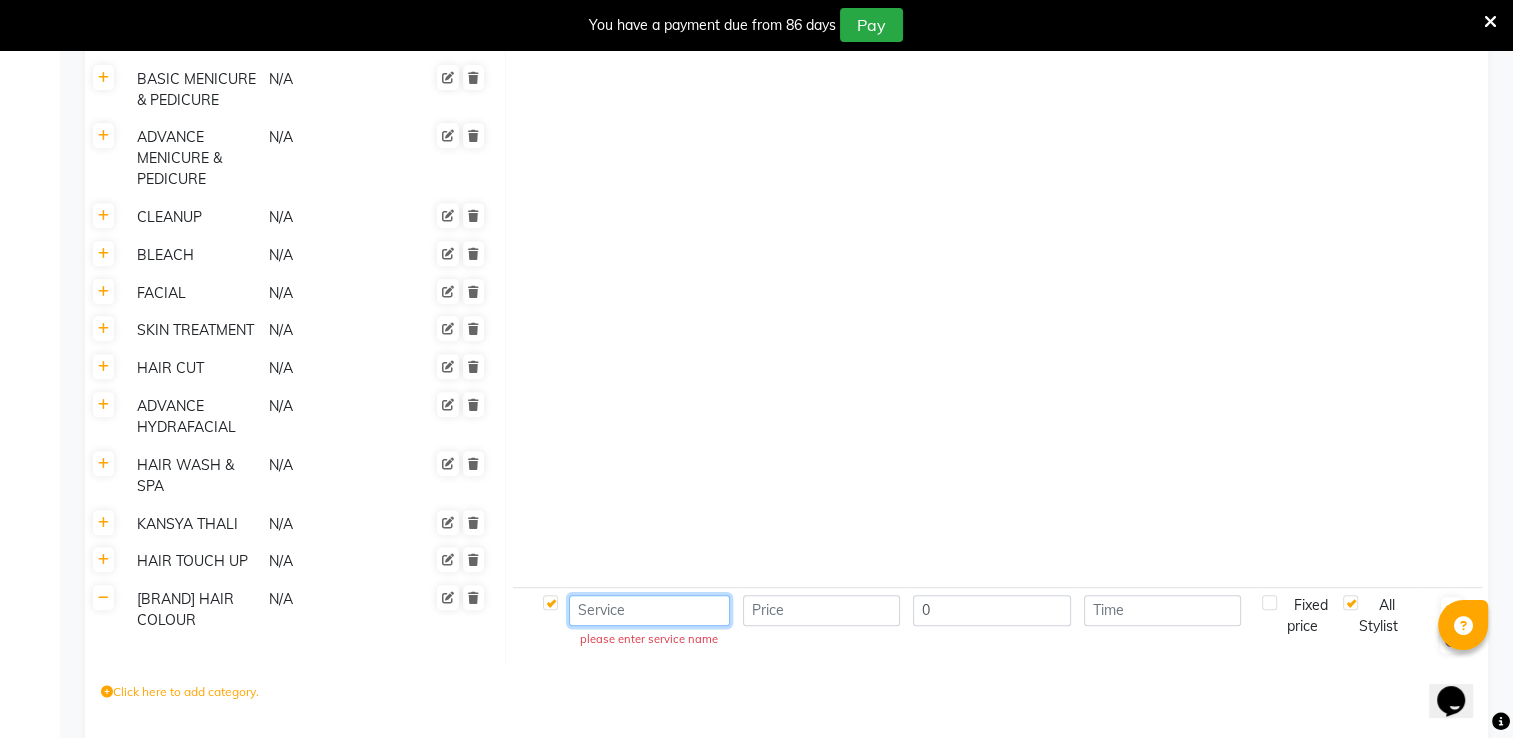click 